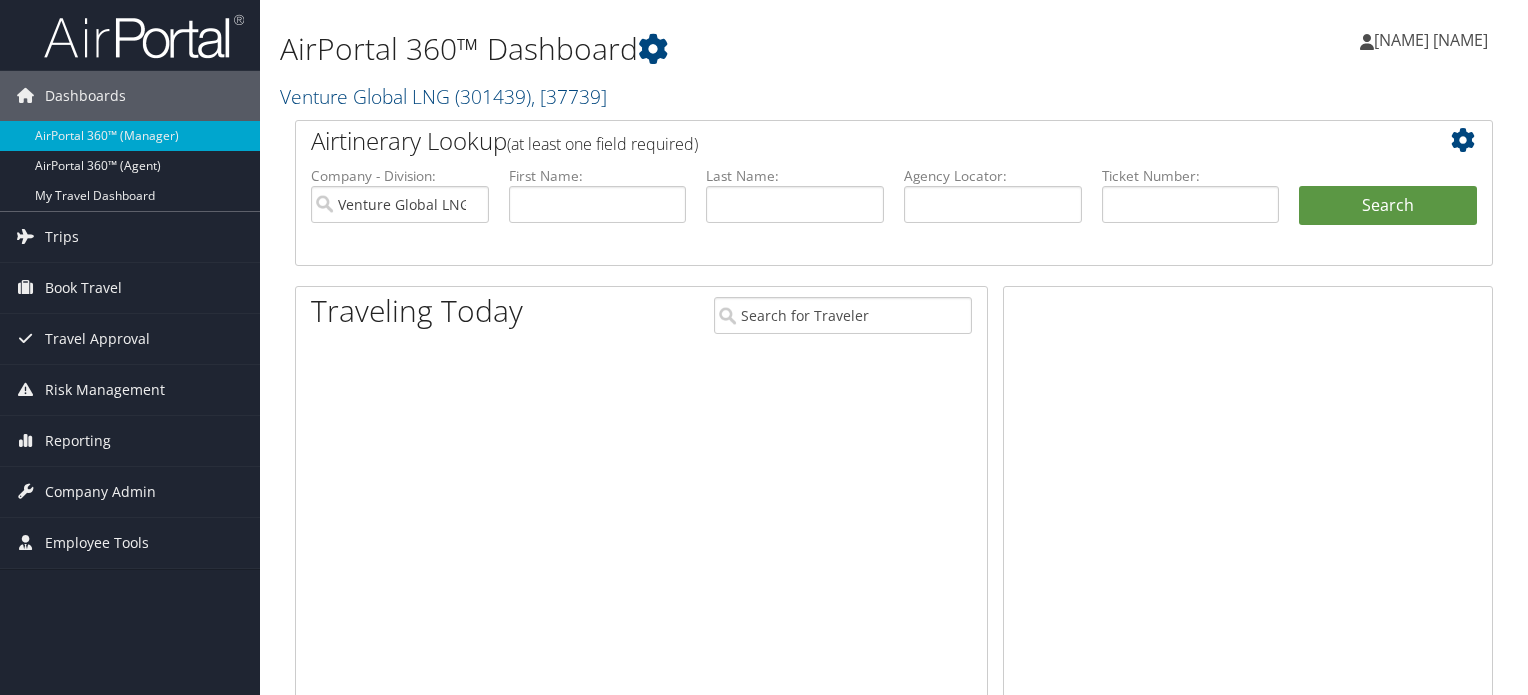 scroll, scrollTop: 0, scrollLeft: 0, axis: both 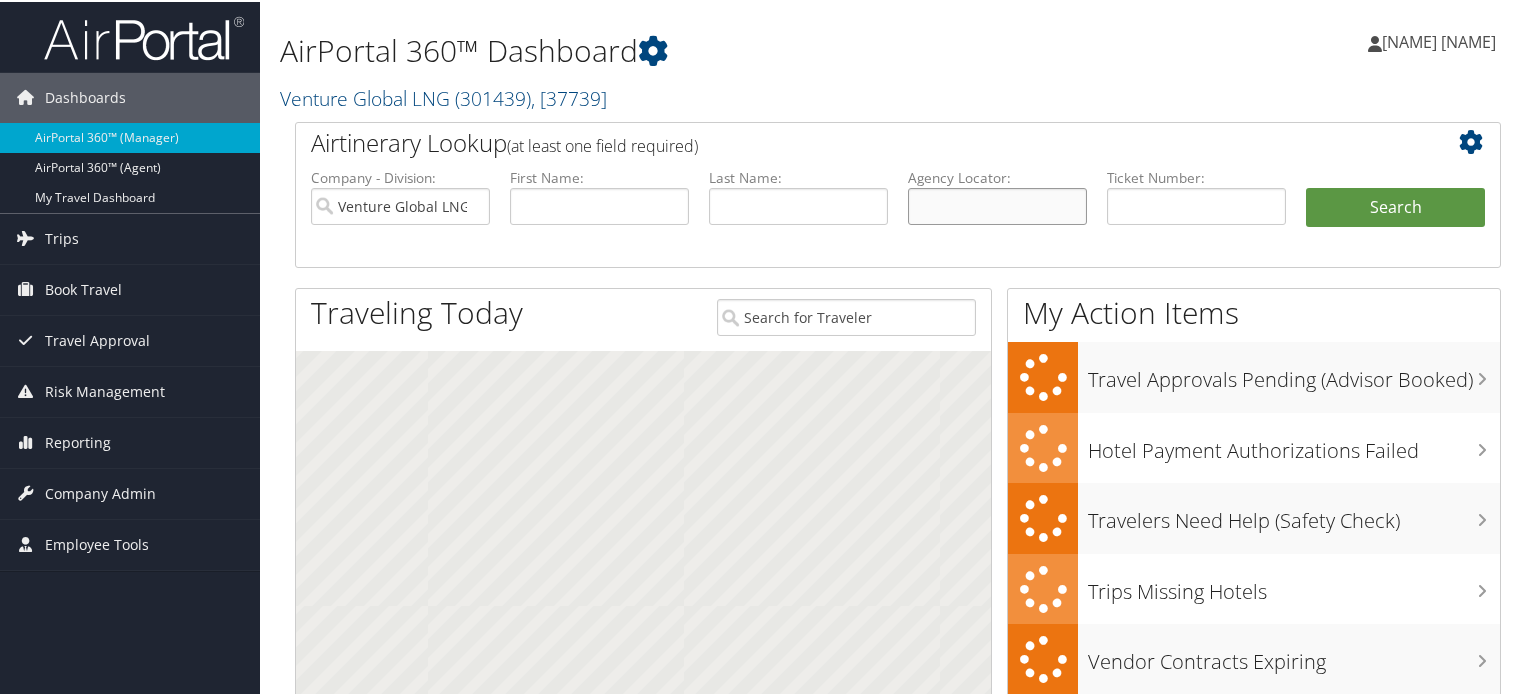 click at bounding box center [997, 204] 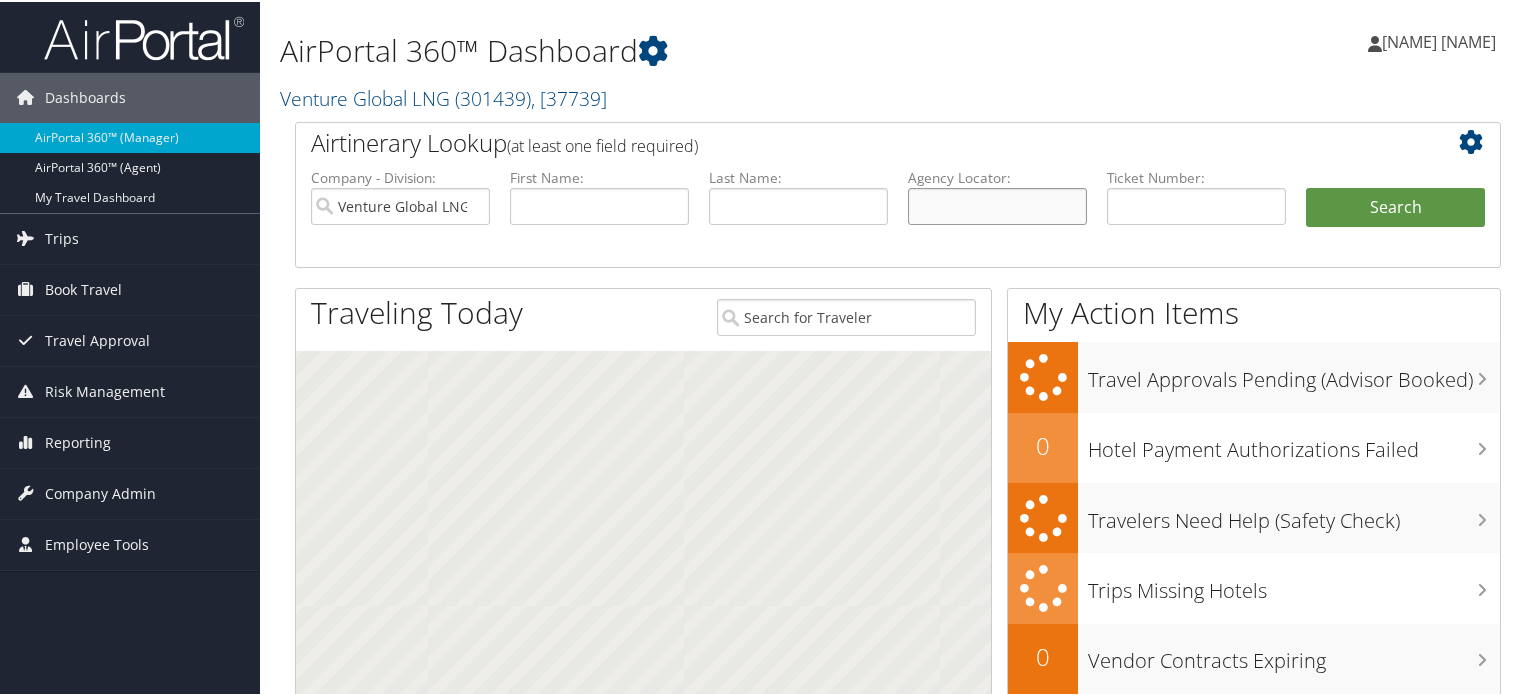 paste on "IQHWBZ" 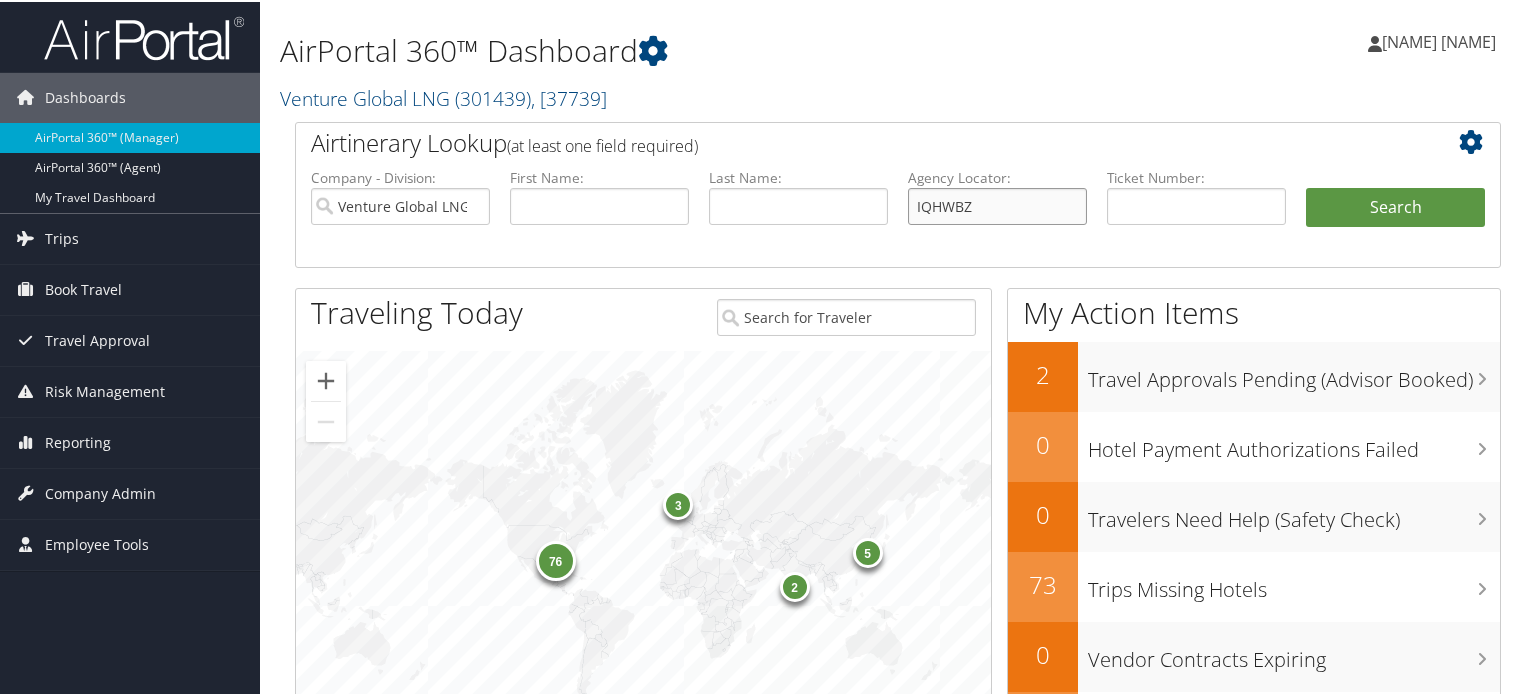 type on "IQHWBZ" 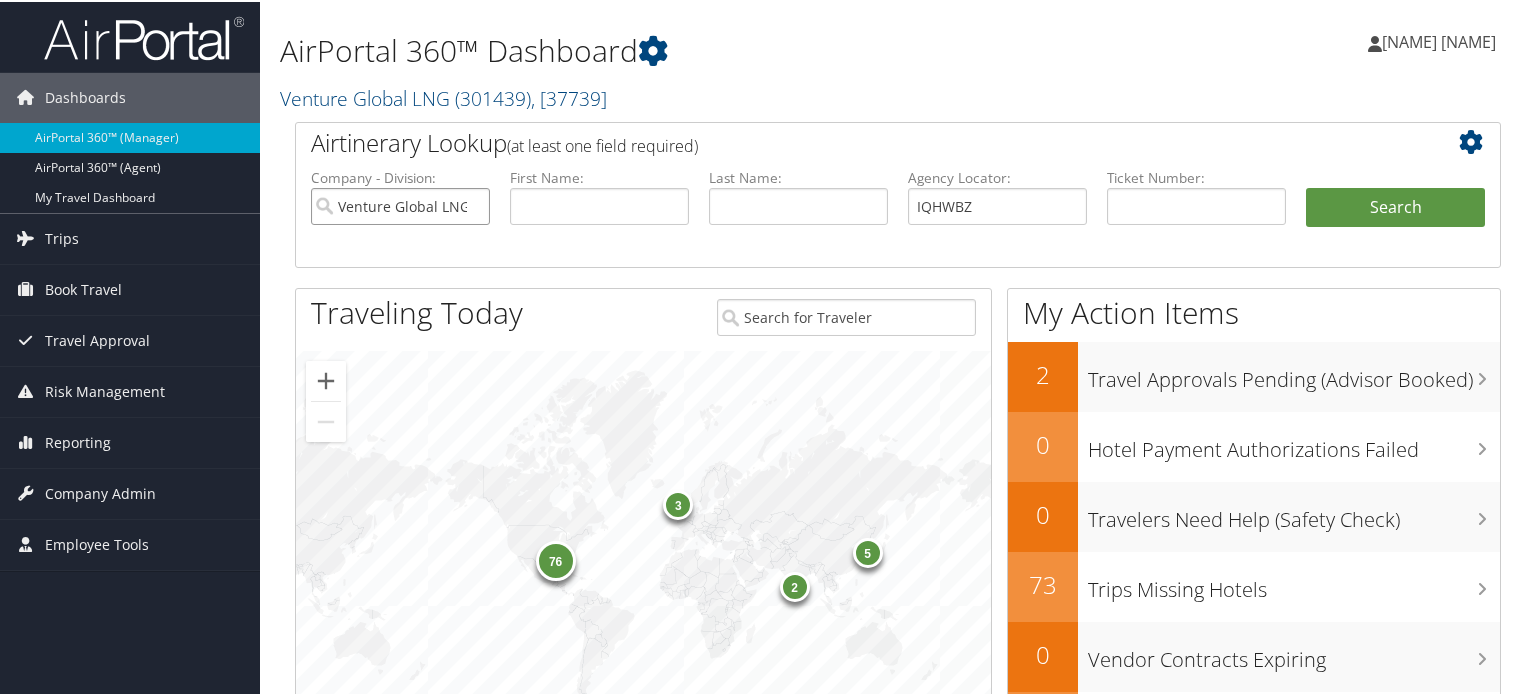 click on "Venture Global LNG" at bounding box center [400, 204] 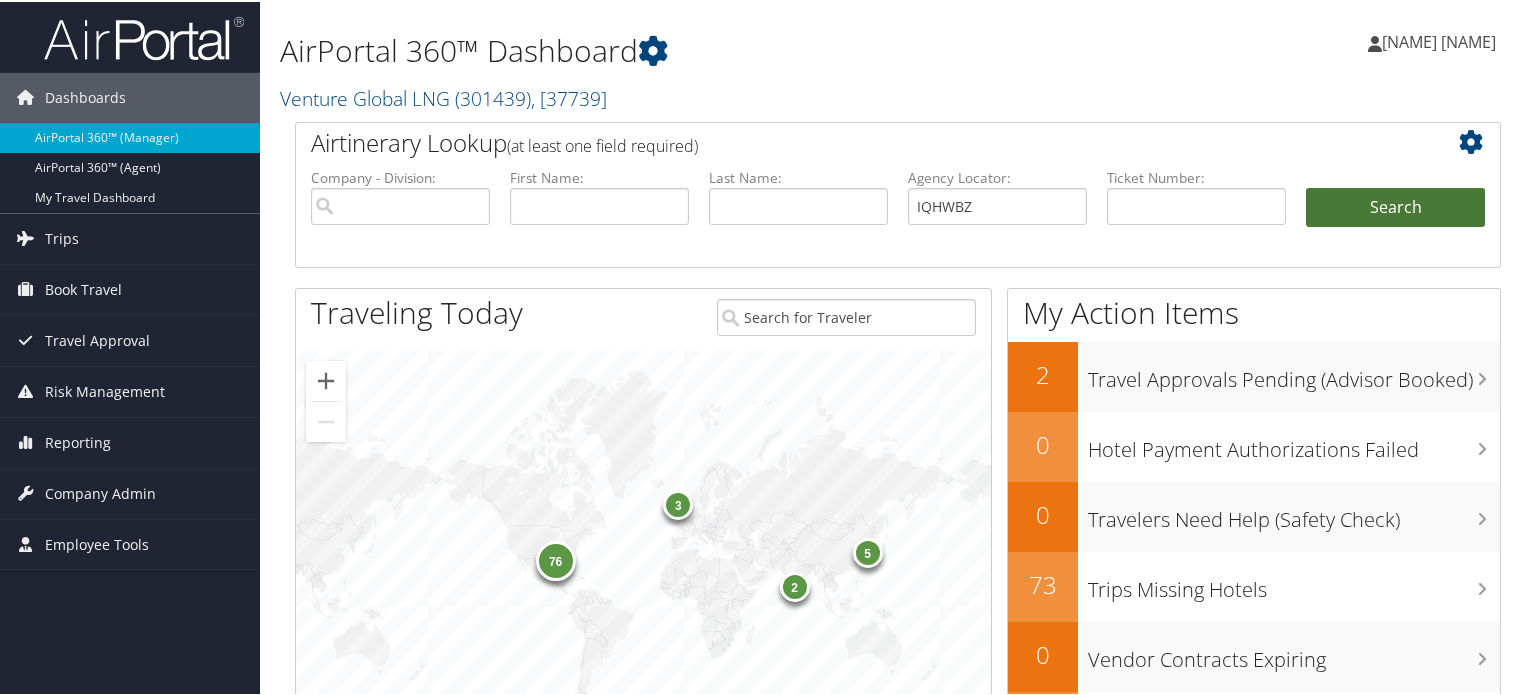 click on "Search" at bounding box center [1395, 206] 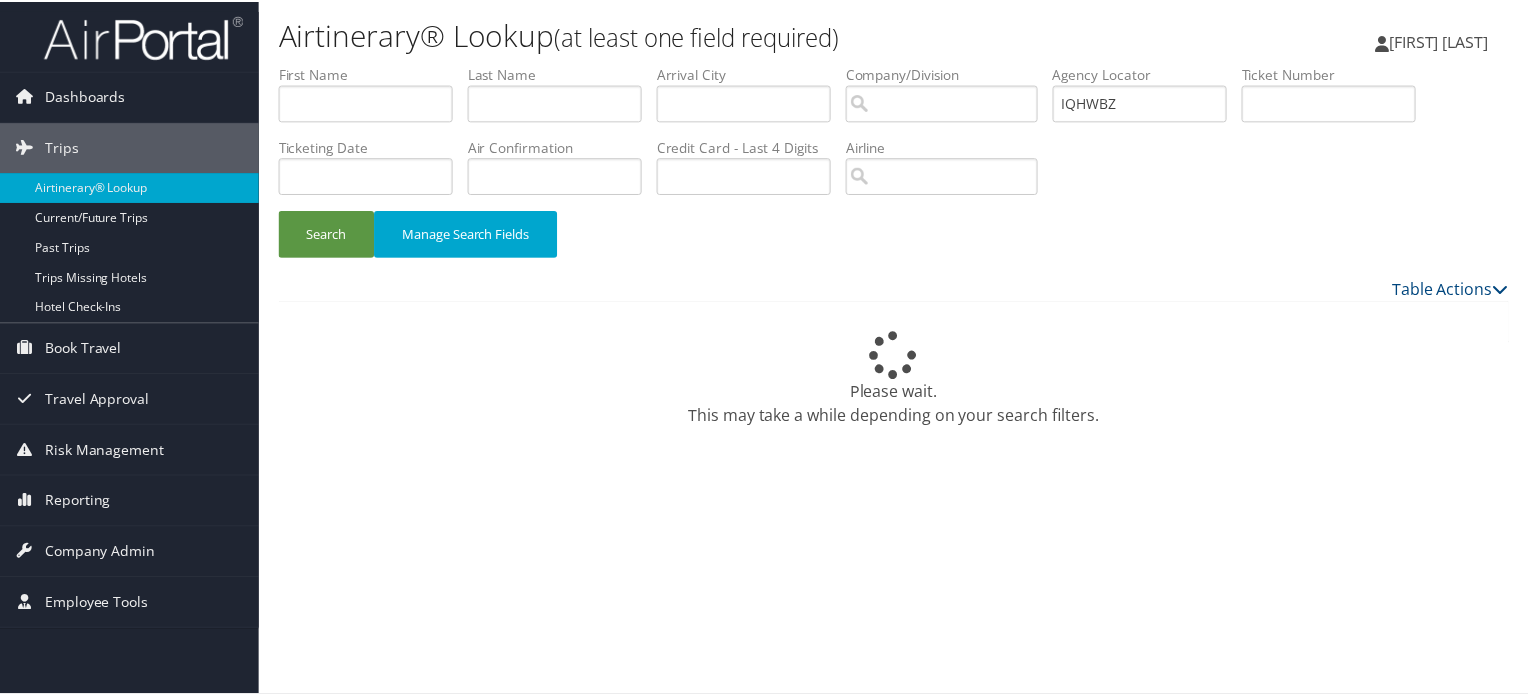 scroll, scrollTop: 0, scrollLeft: 0, axis: both 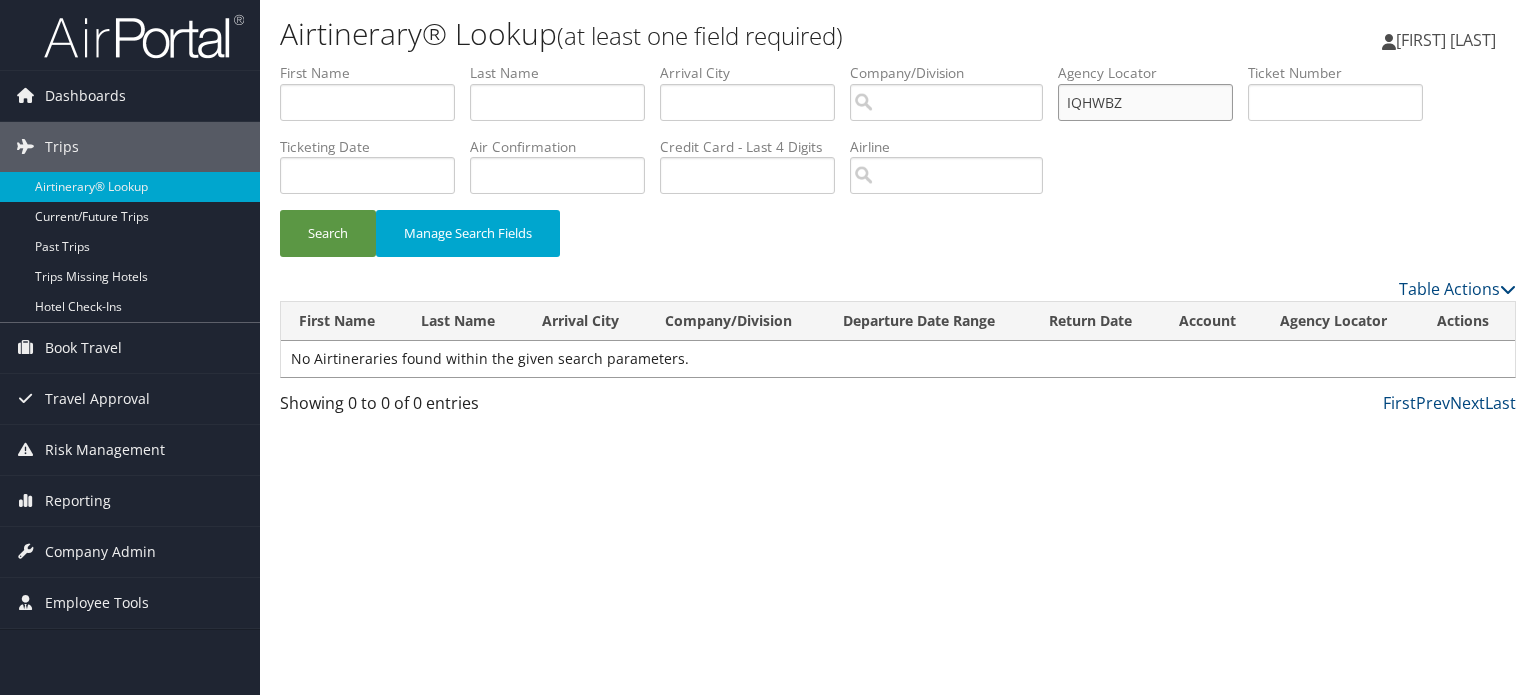 drag, startPoint x: 1156, startPoint y: 107, endPoint x: 955, endPoint y: 123, distance: 201.6358 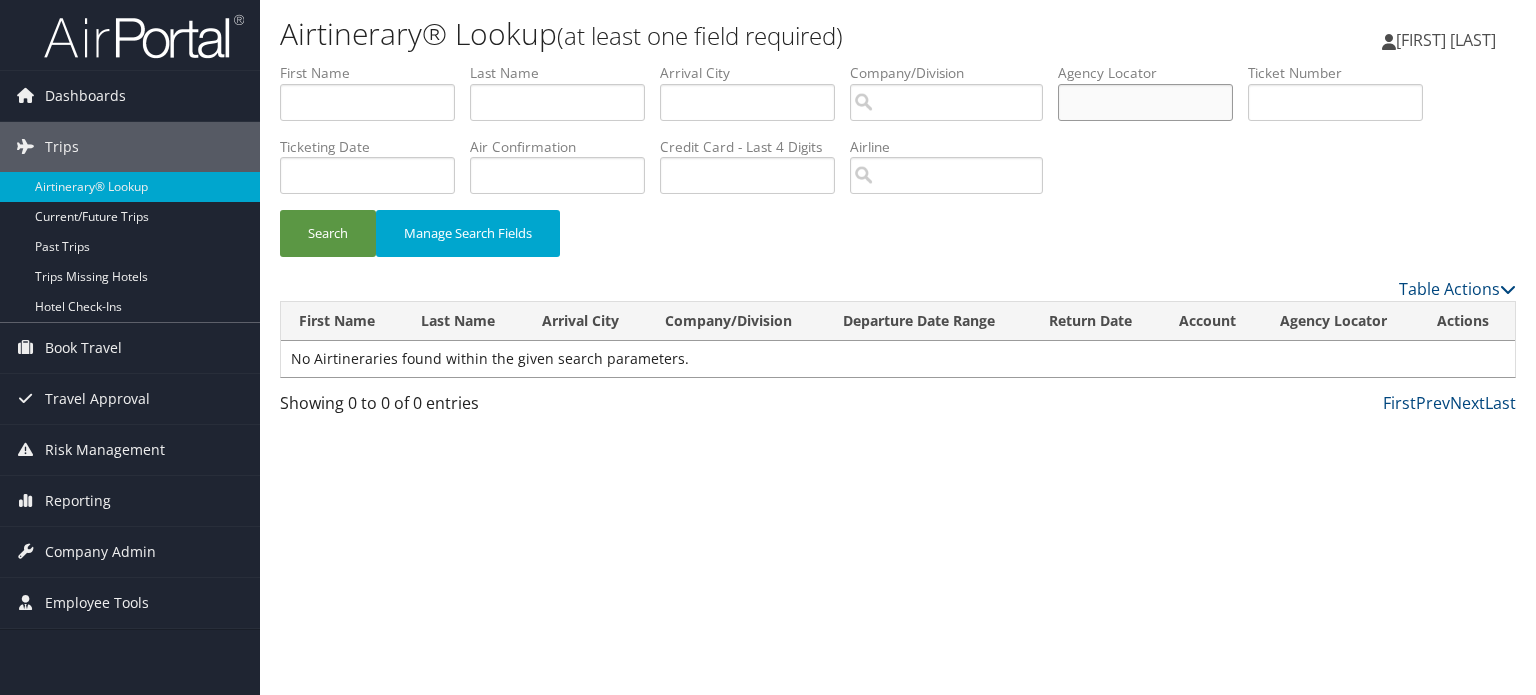 type 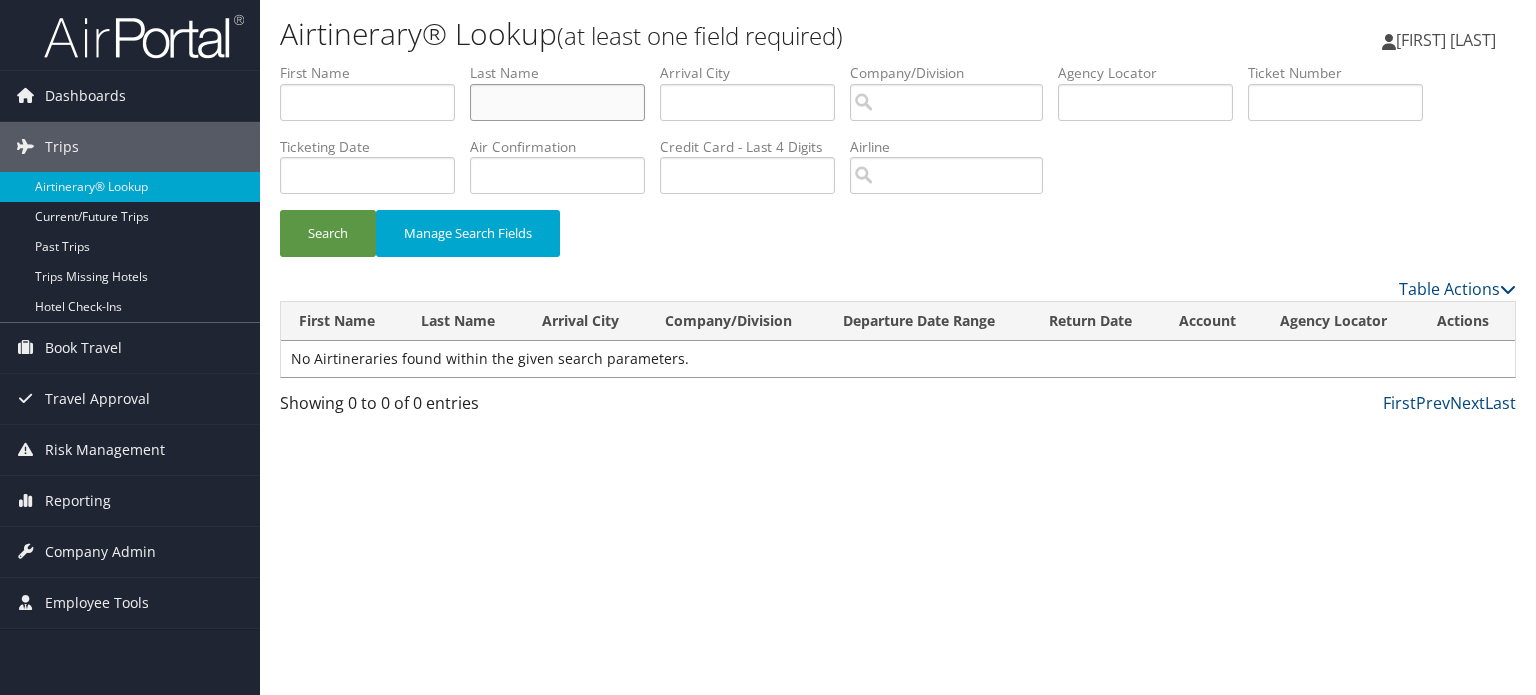 click at bounding box center [557, 102] 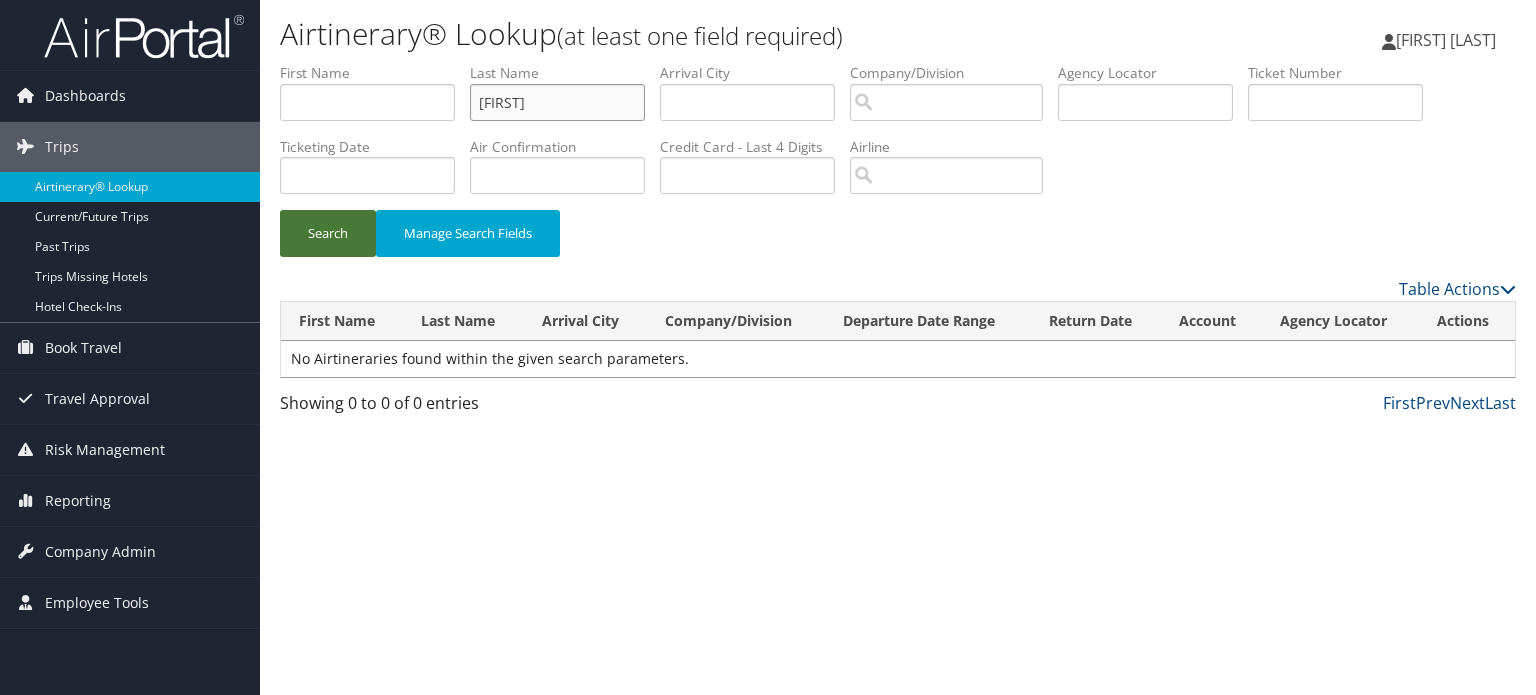 type on "DEBORAH" 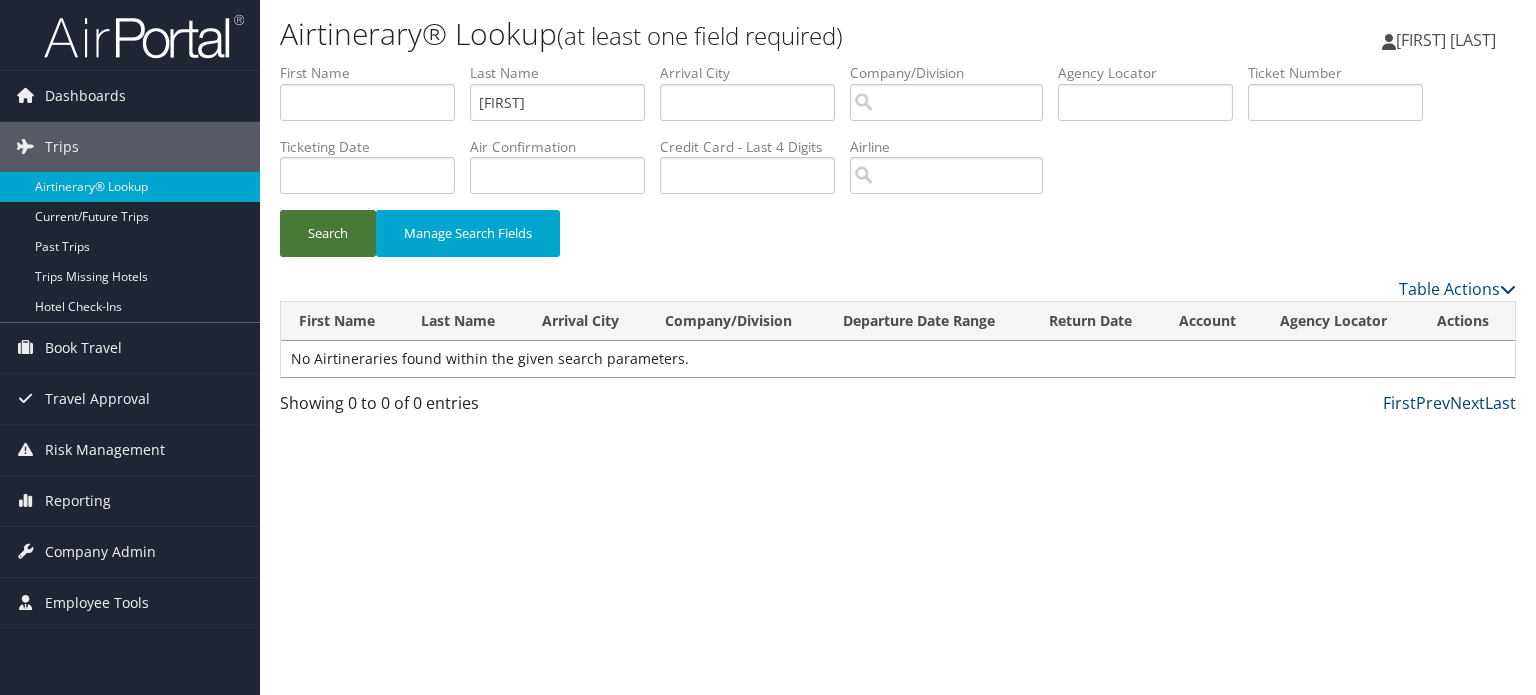 click on "Search" at bounding box center (328, 233) 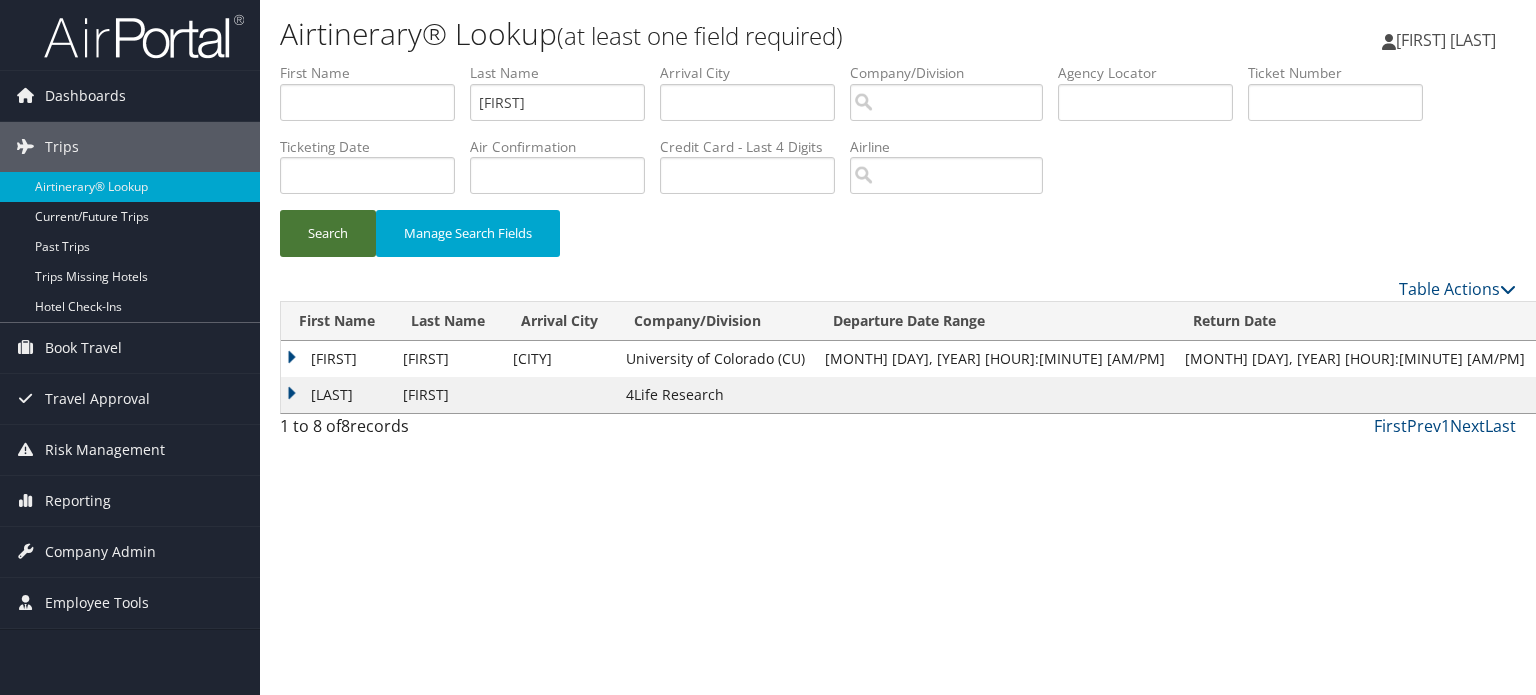 type 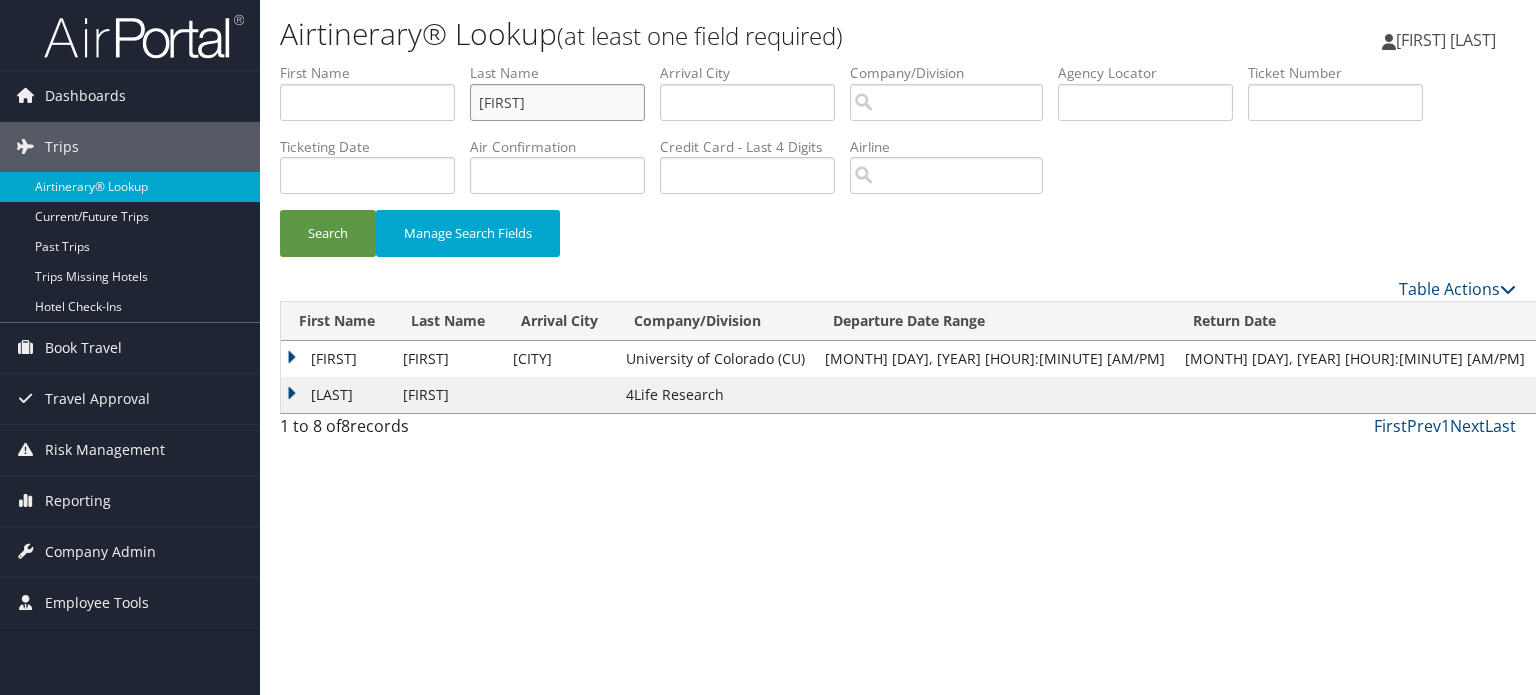 click on "DEBORAH" at bounding box center [557, 102] 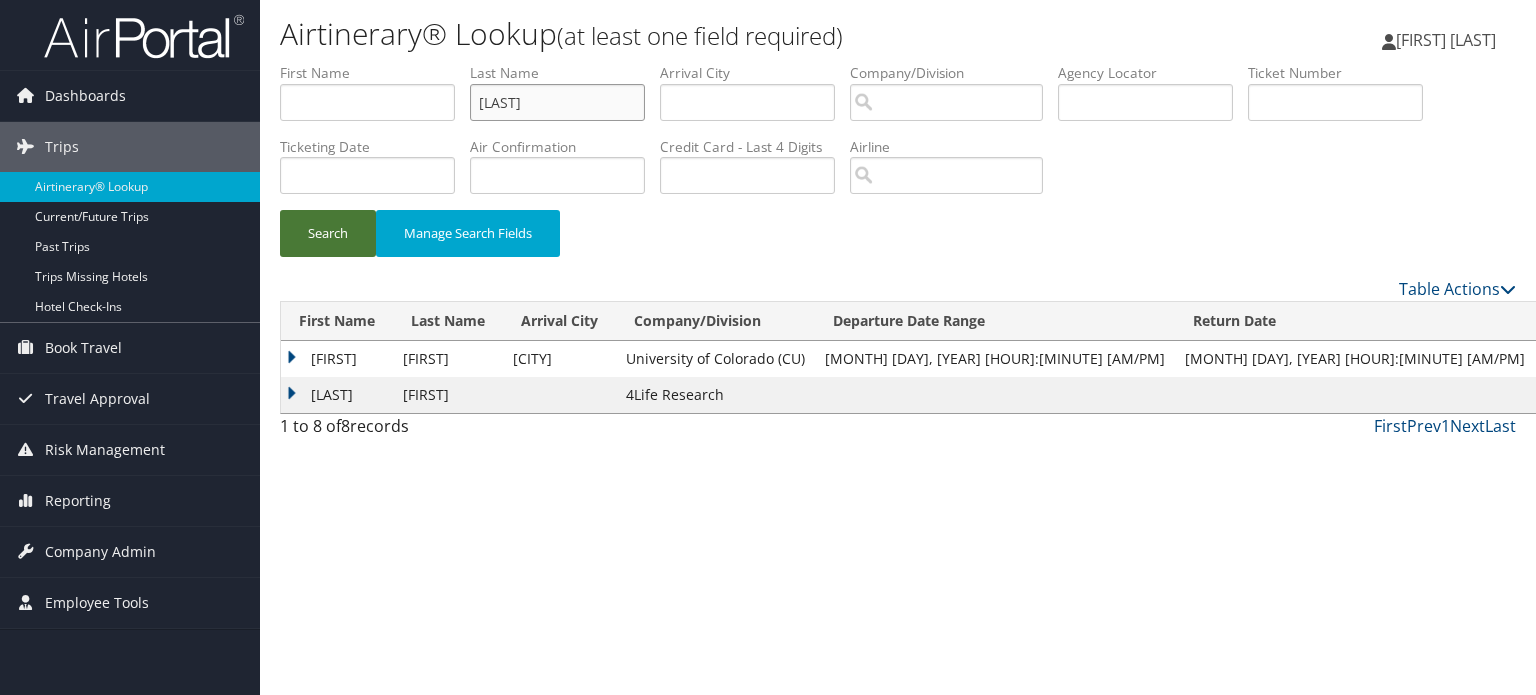 type on "ROMONOUSKAS" 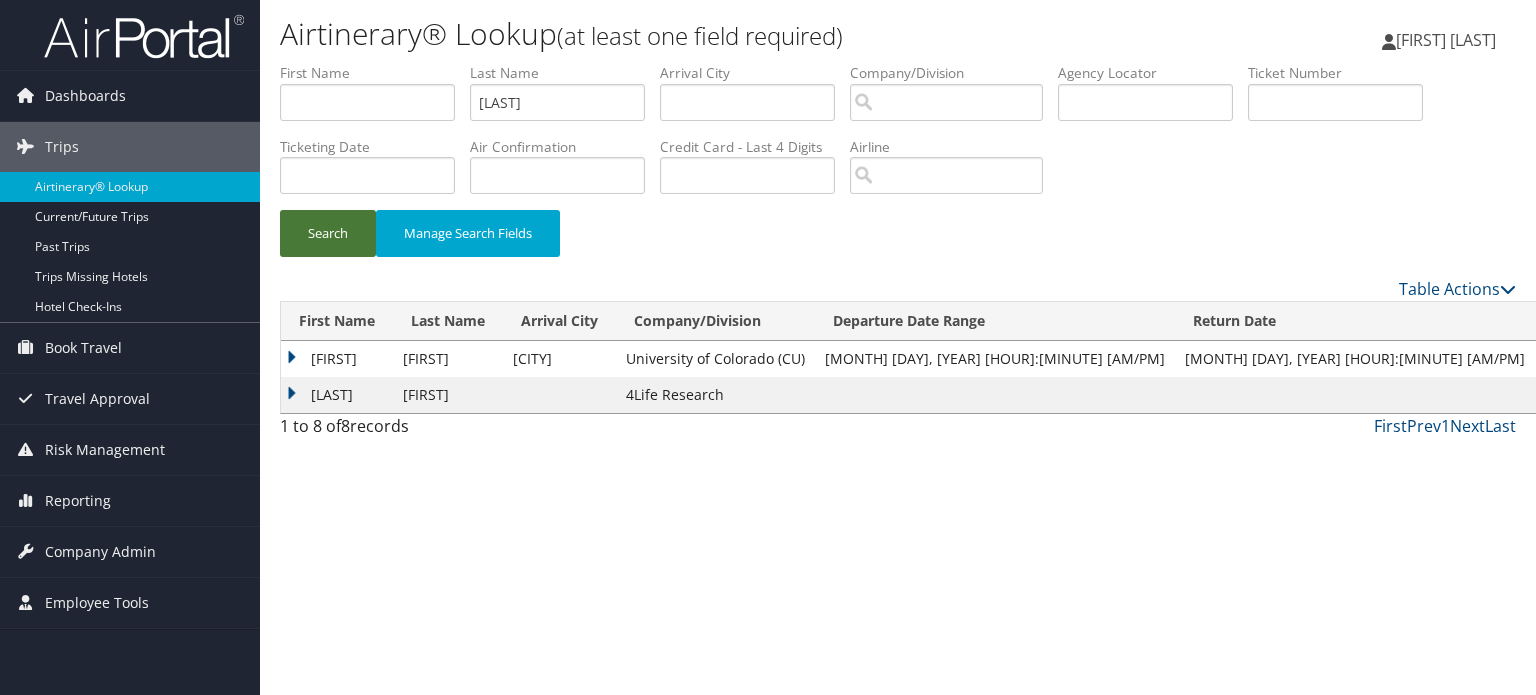 click on "Search" at bounding box center [328, 233] 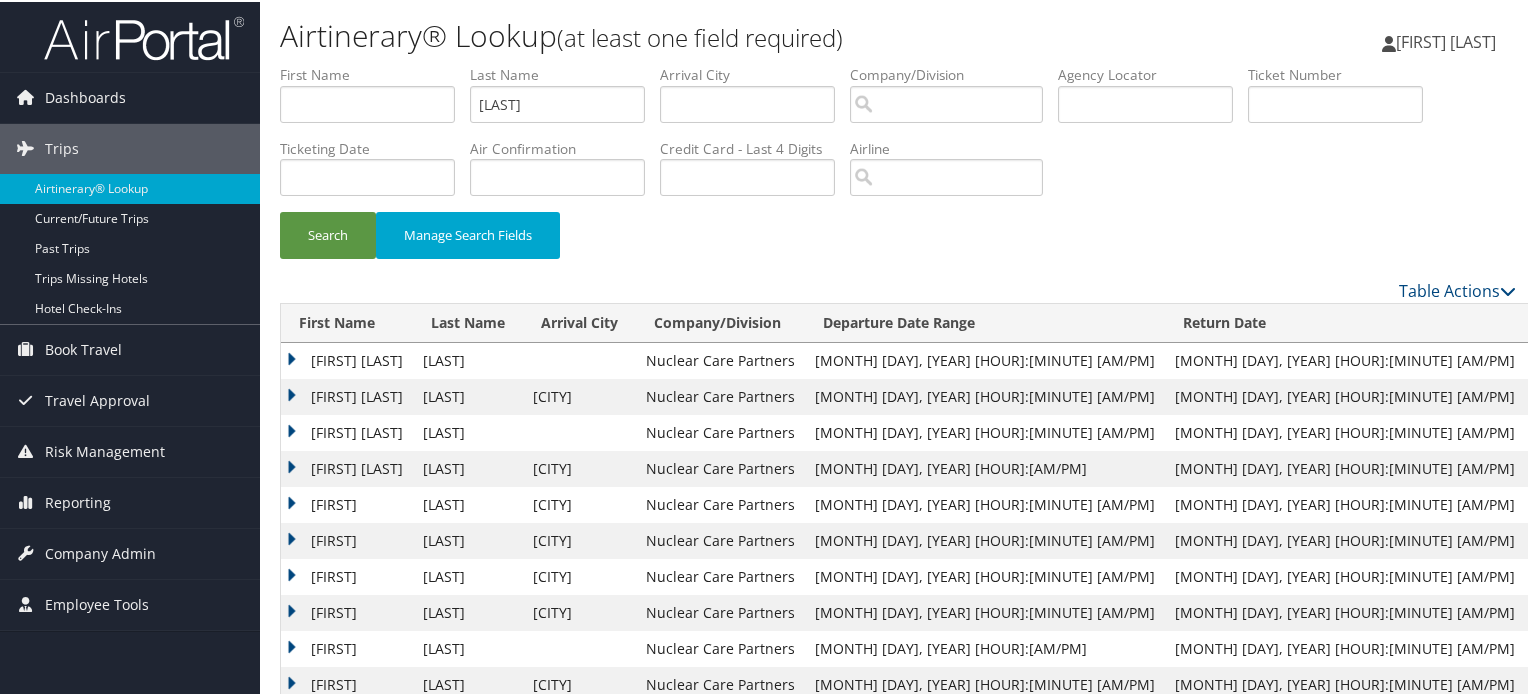 click on "DEBORAH LYNN" at bounding box center (347, 359) 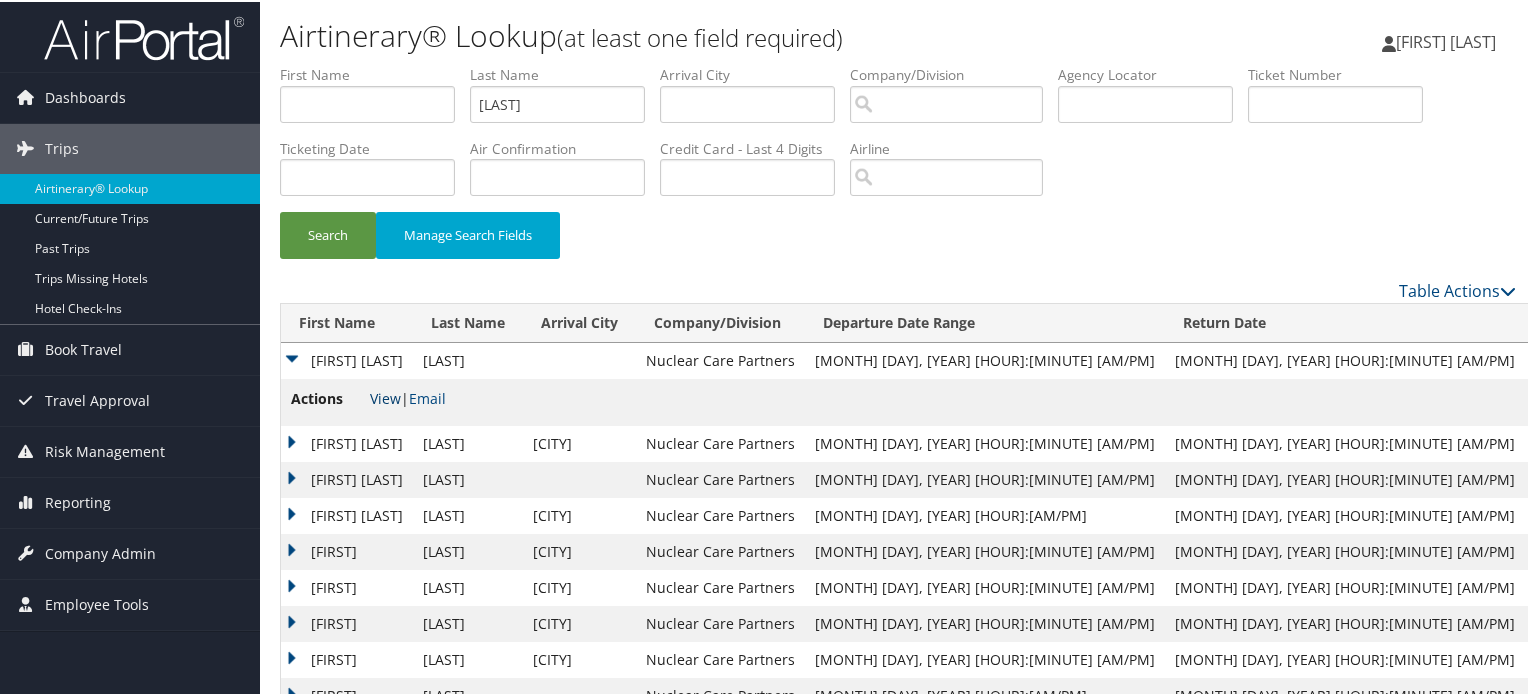 click on "View" at bounding box center [385, 396] 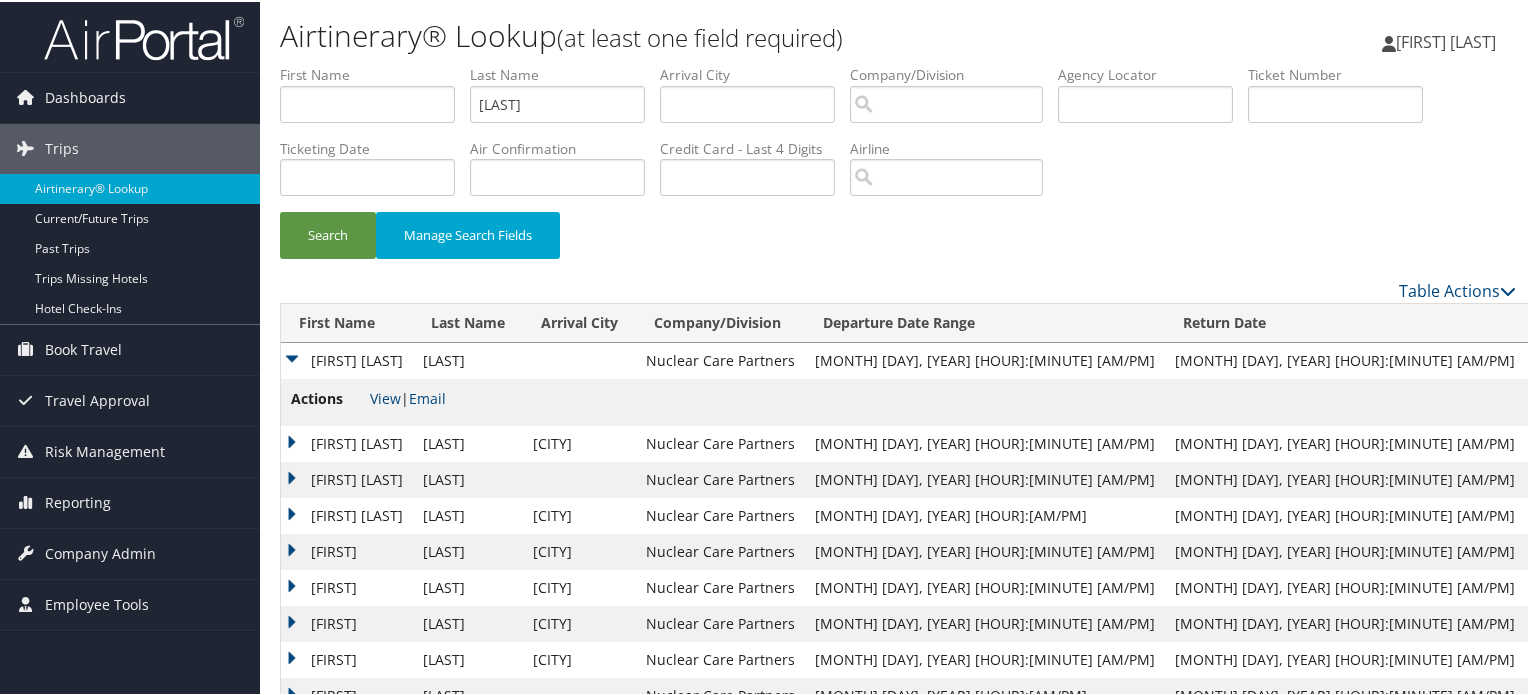 click on "Actions   View  |  Email" at bounding box center [1059, 400] 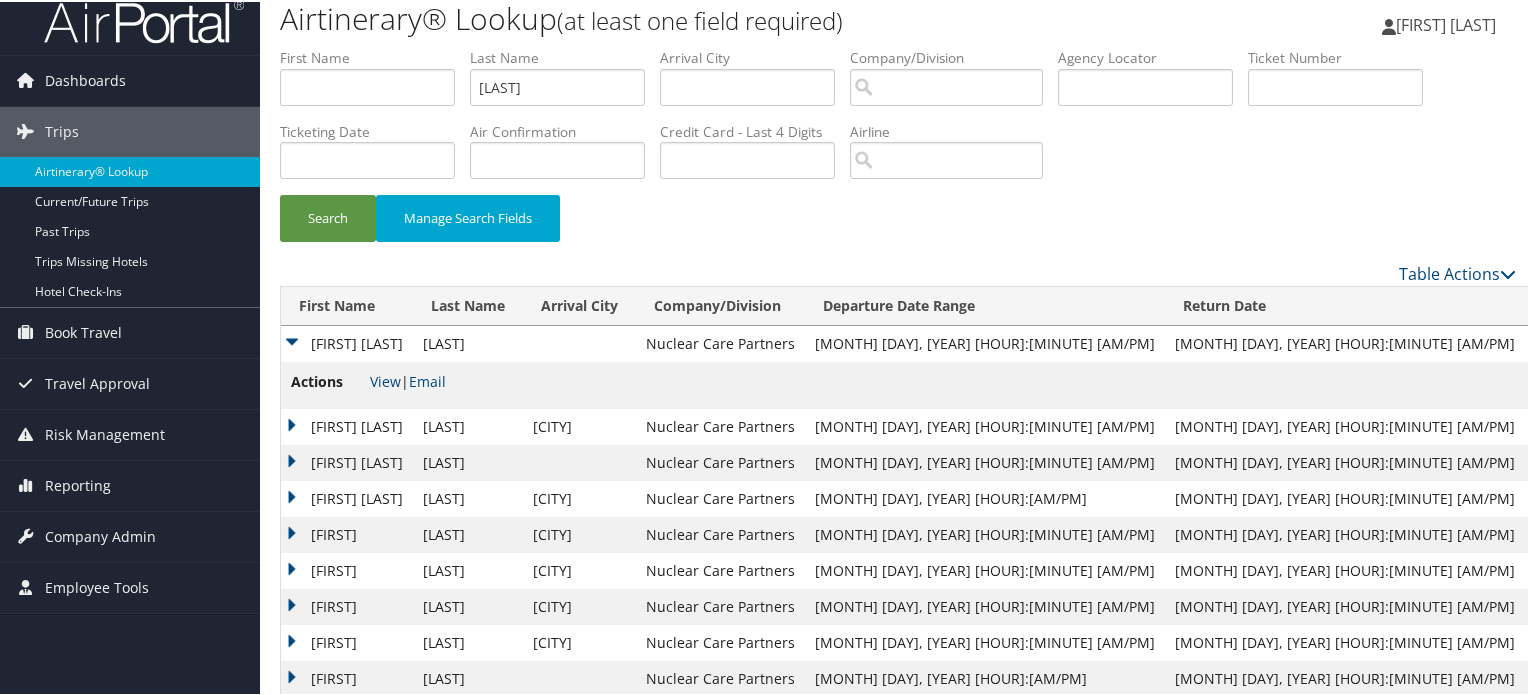 scroll, scrollTop: 0, scrollLeft: 0, axis: both 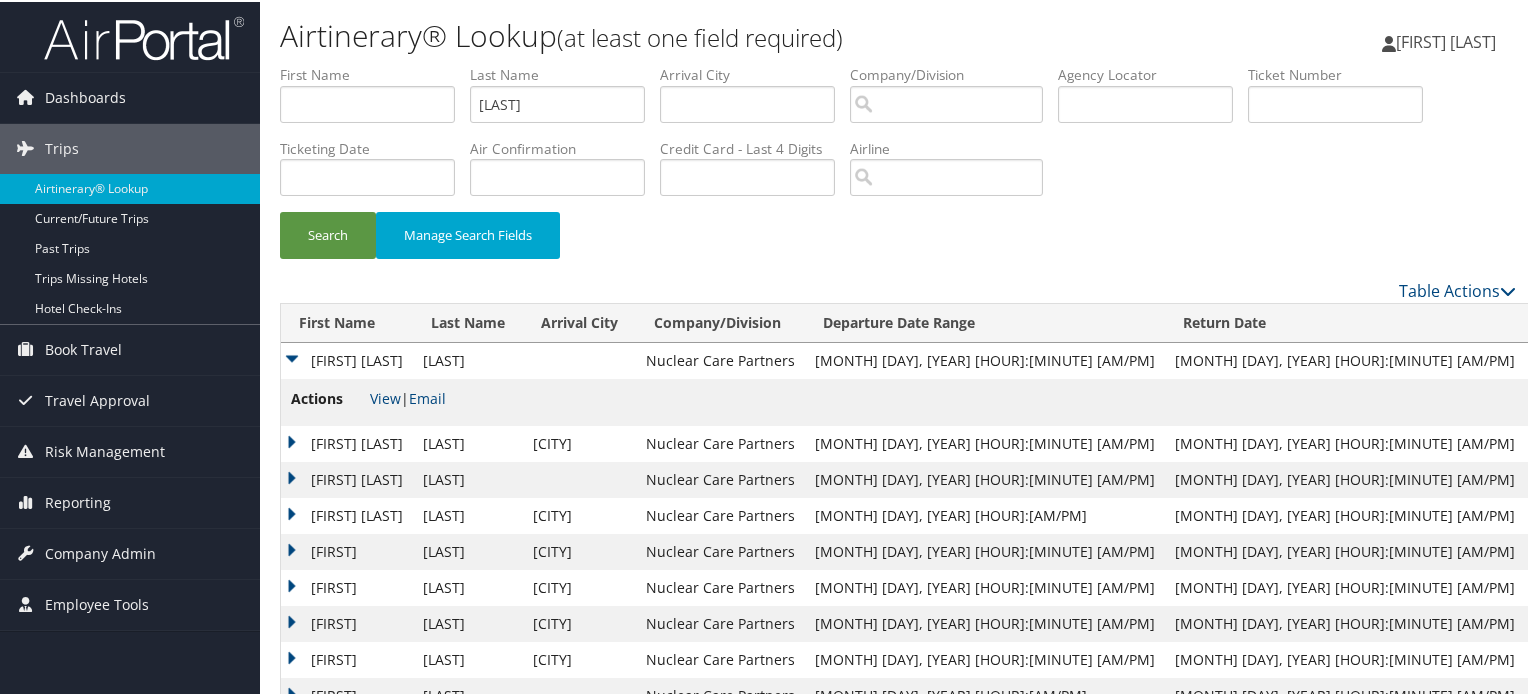 click at bounding box center (144, 36) 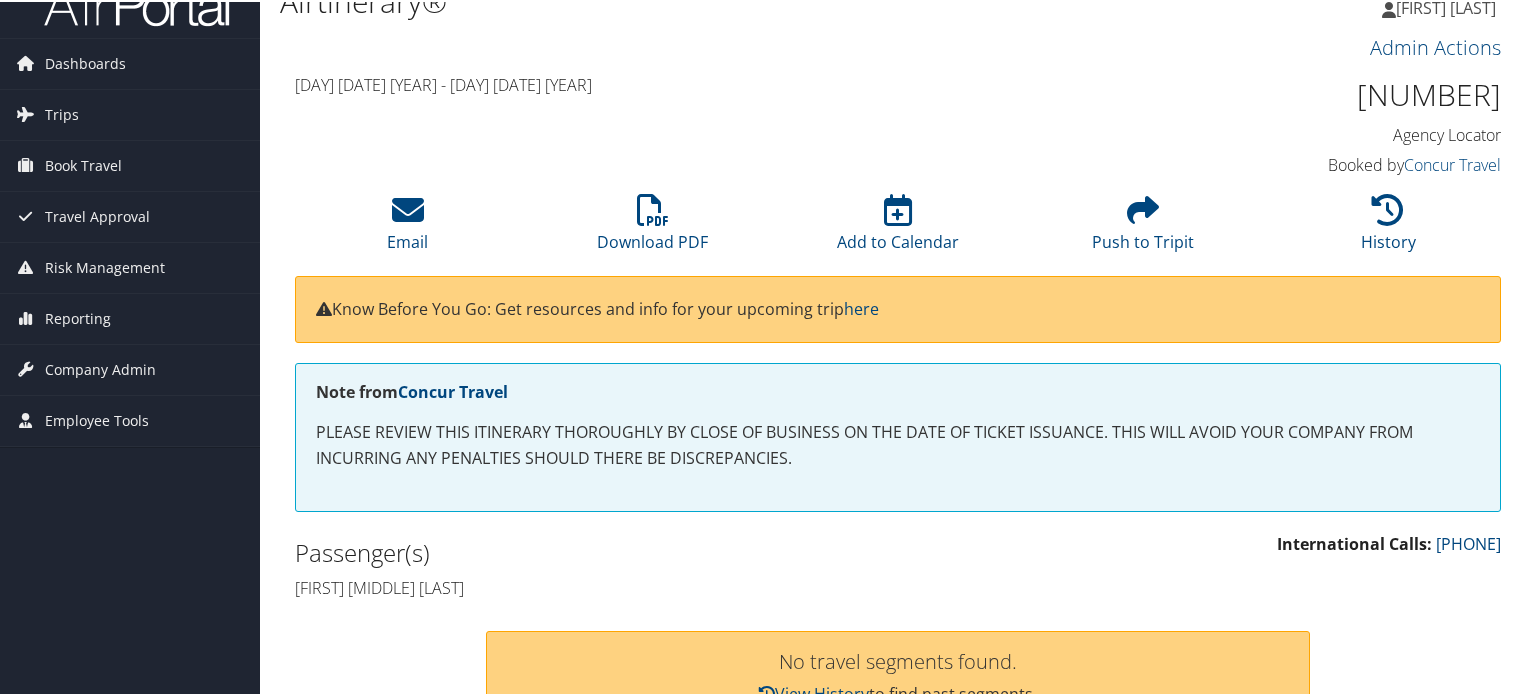 scroll, scrollTop: 33, scrollLeft: 0, axis: vertical 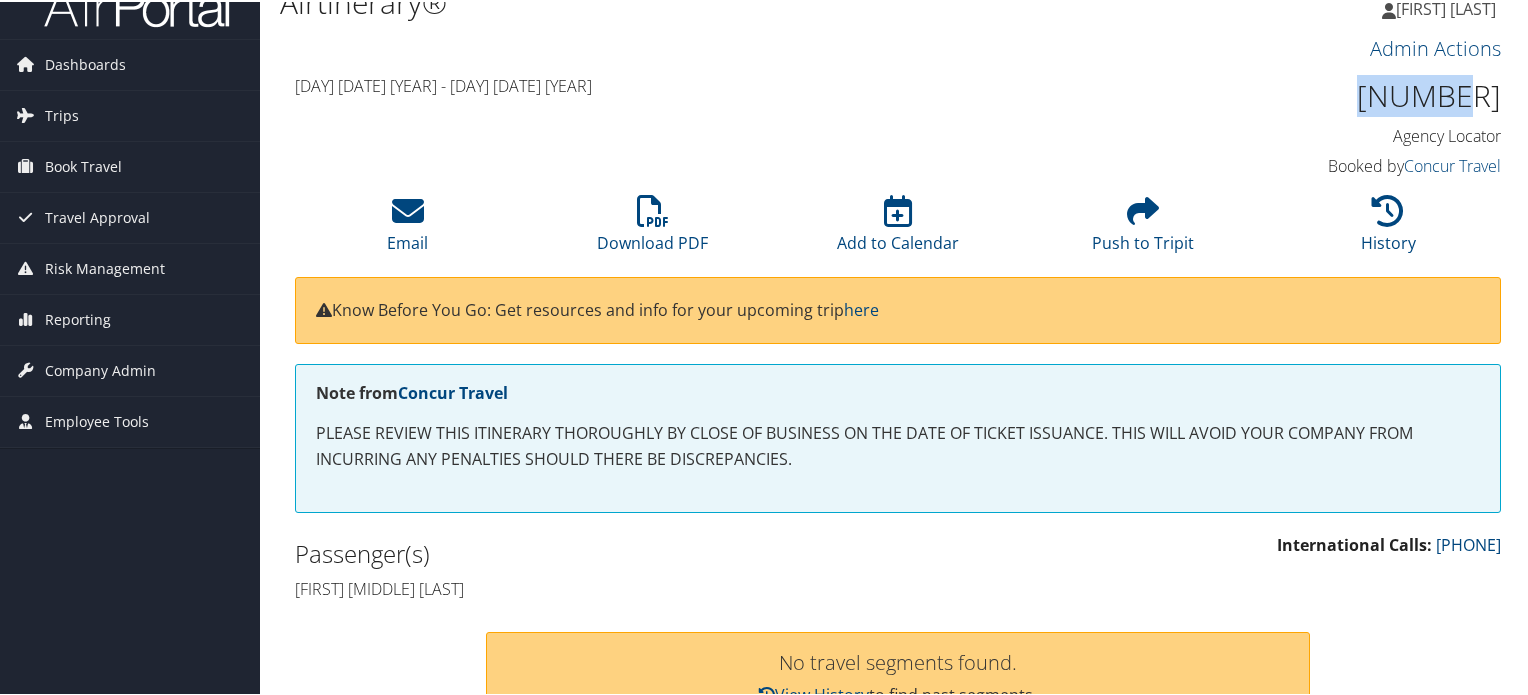 drag, startPoint x: 1389, startPoint y: 91, endPoint x: 1499, endPoint y: 93, distance: 110.01818 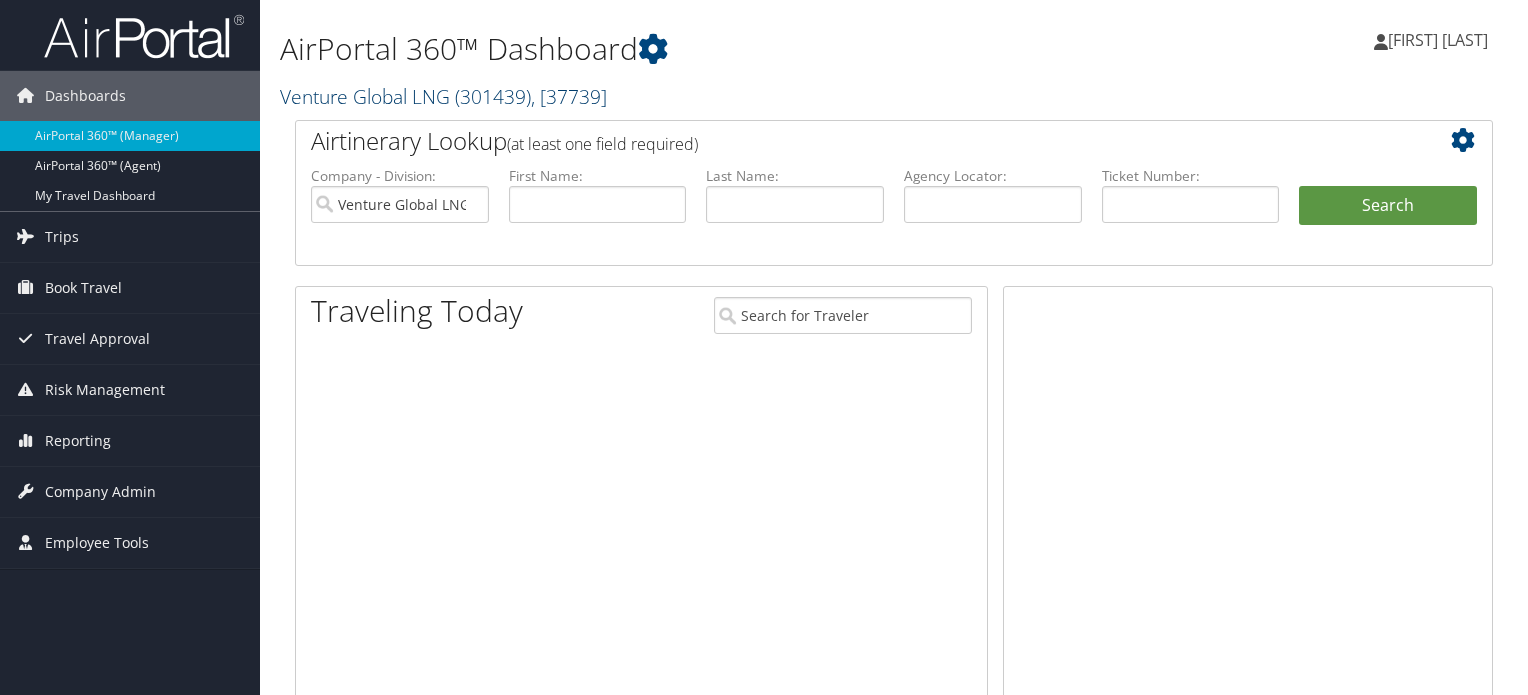 scroll, scrollTop: 0, scrollLeft: 0, axis: both 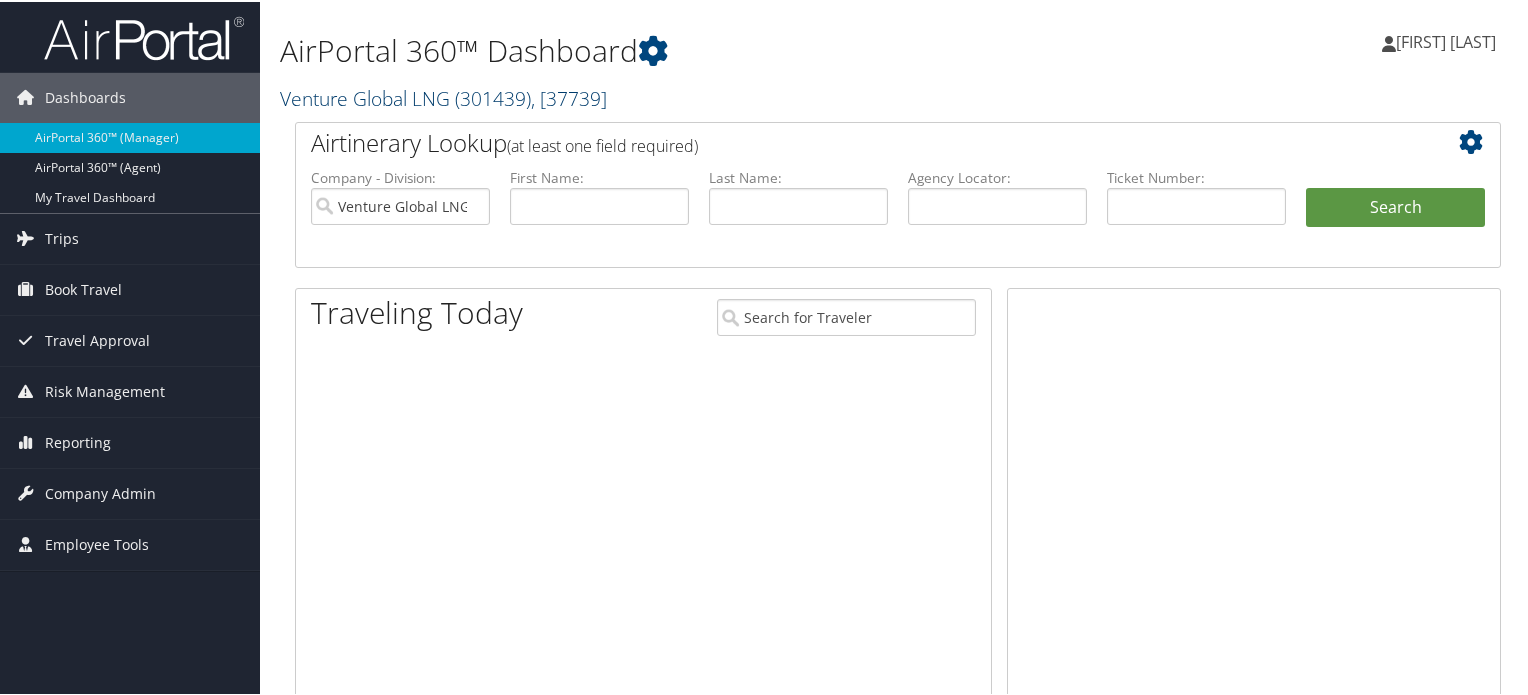 click on "( 301439 )" at bounding box center [493, 96] 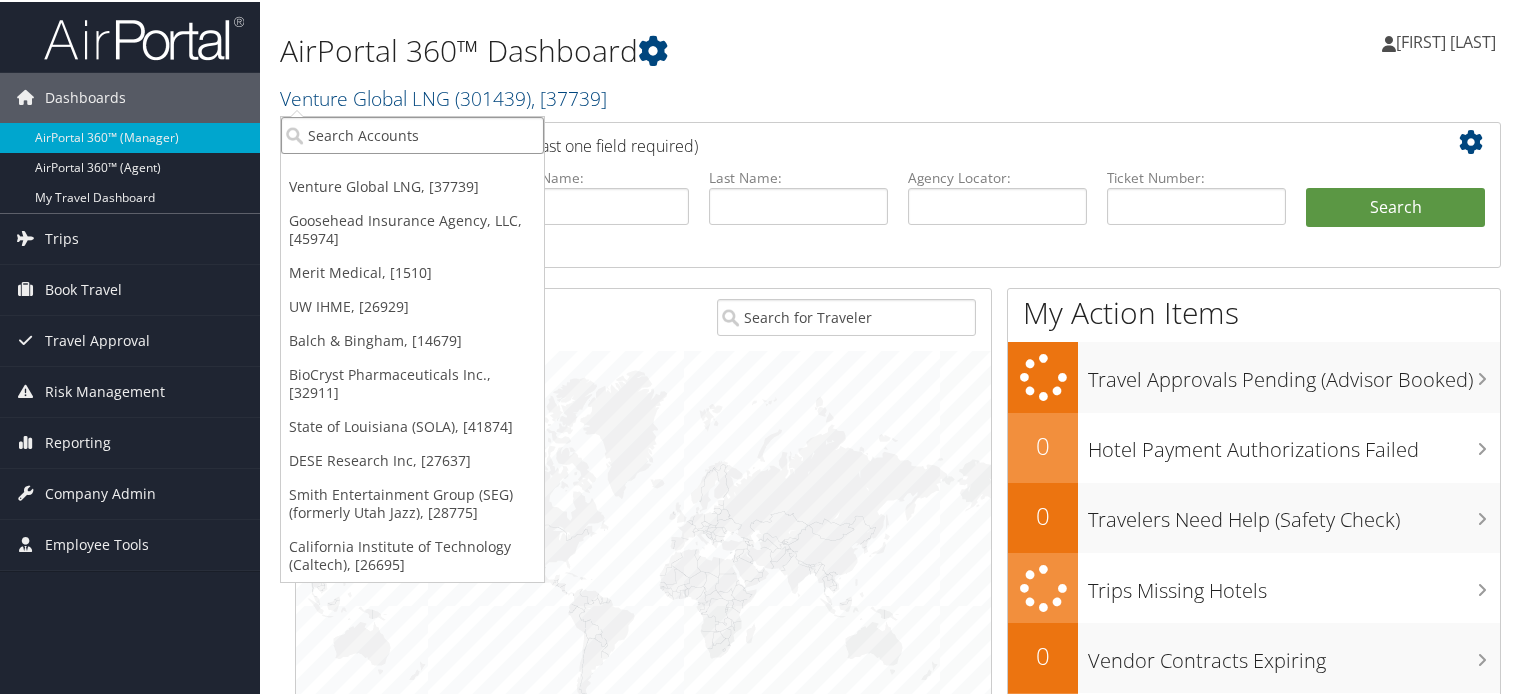 click at bounding box center [412, 133] 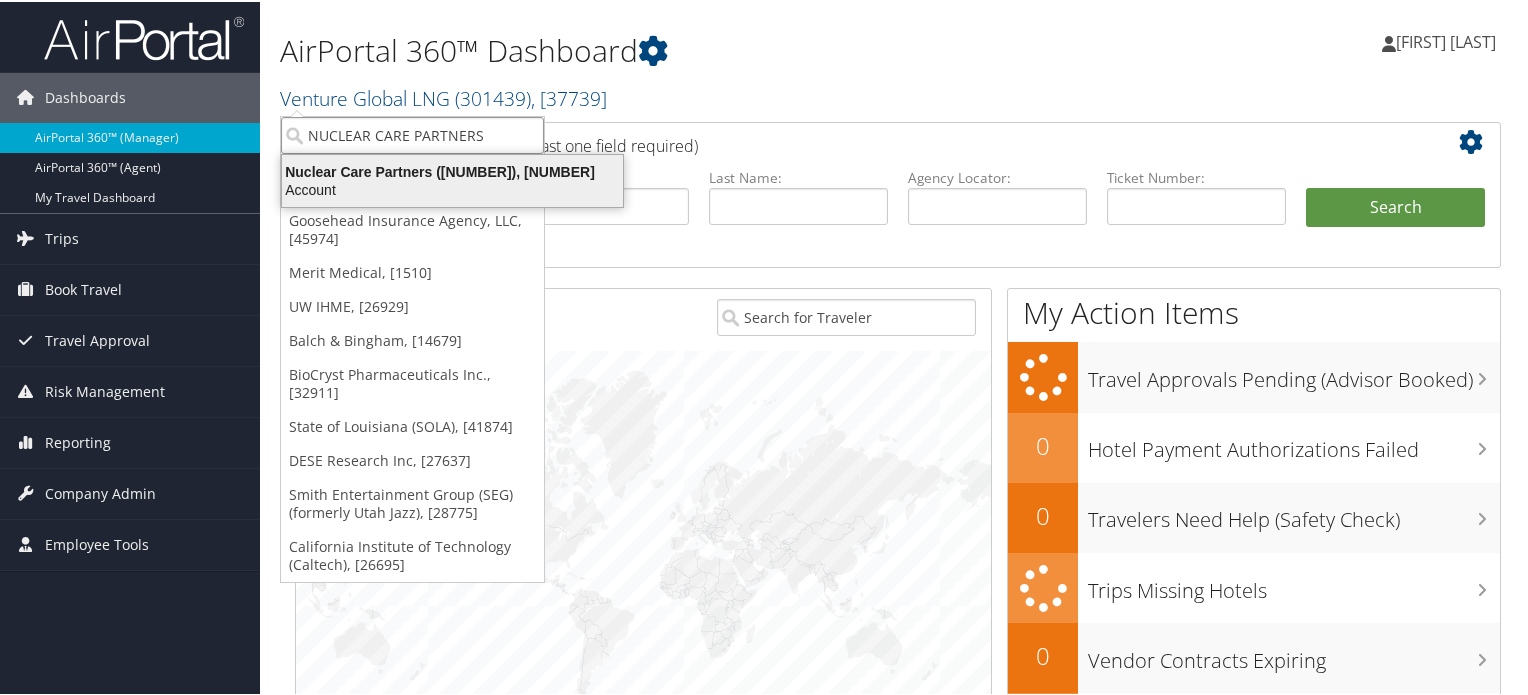 click on "Nuclear Care Partners (301413), [38340]" at bounding box center [452, 170] 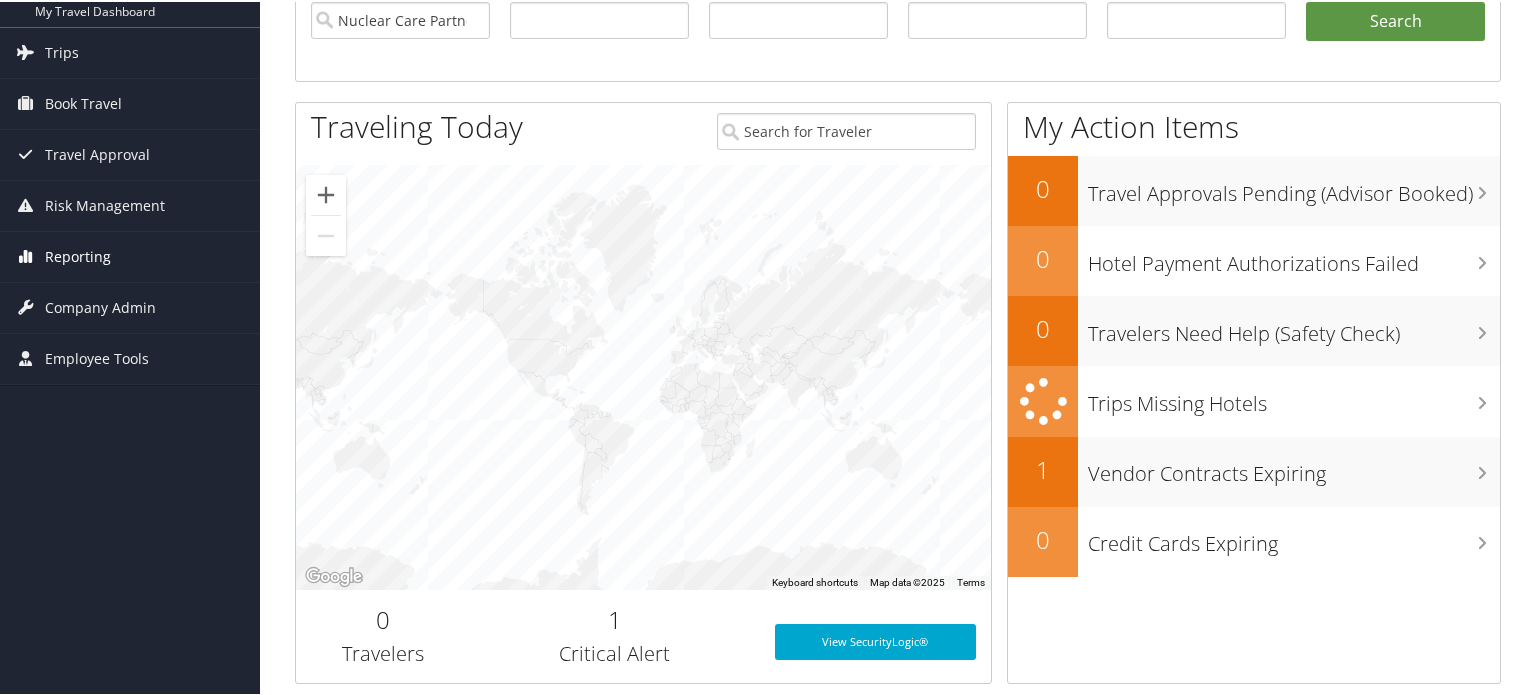 scroll, scrollTop: 190, scrollLeft: 0, axis: vertical 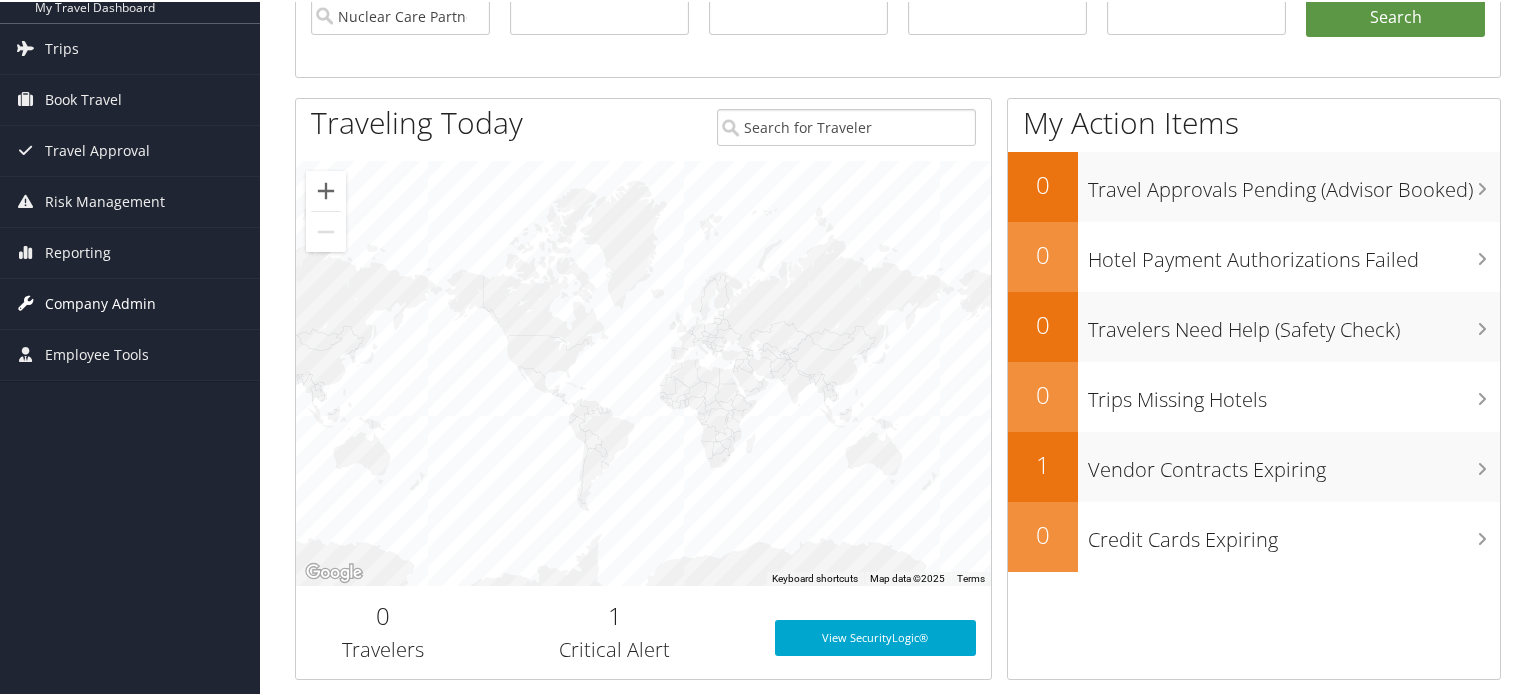 click on "Company Admin" at bounding box center [100, 302] 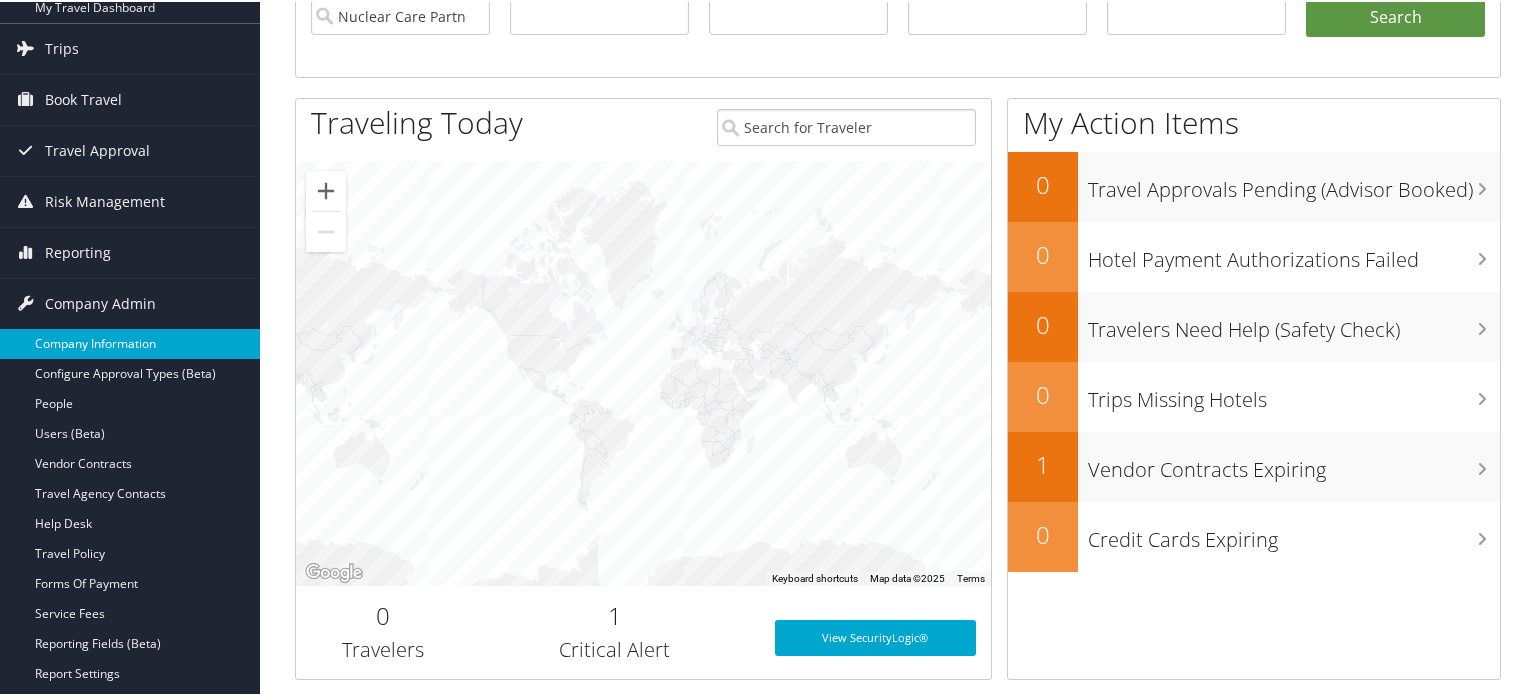 click on "Company Information" at bounding box center (130, 342) 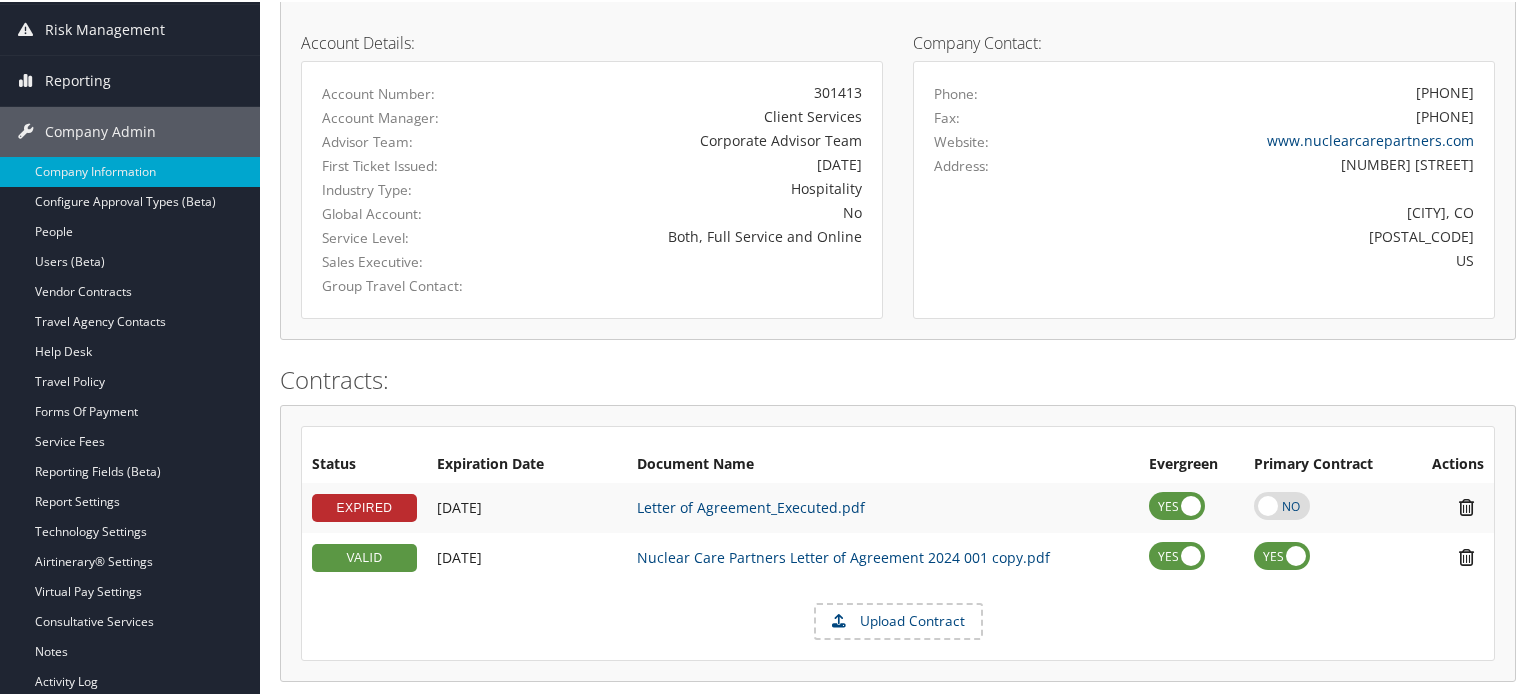 scroll, scrollTop: 0, scrollLeft: 0, axis: both 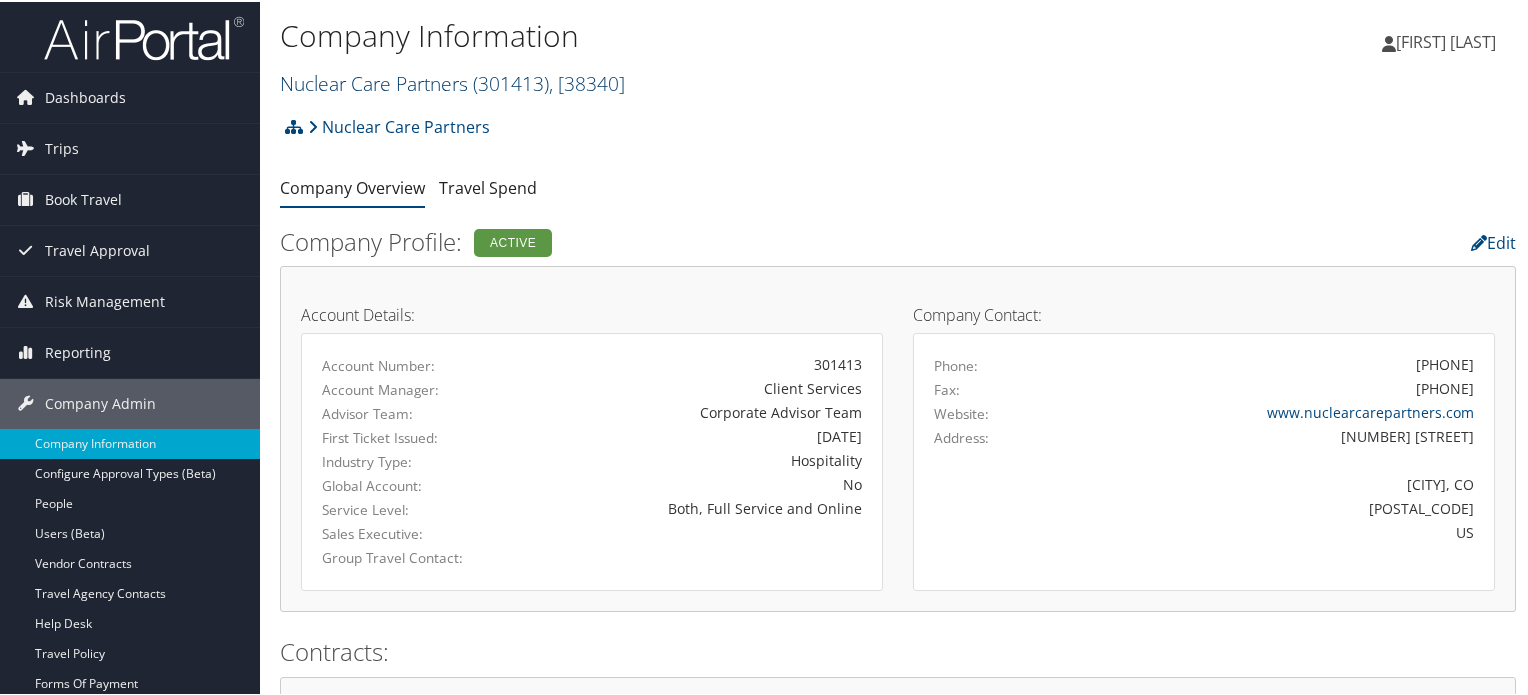 click on "Nuclear Care Partners (301413), [38340]" at bounding box center (452, 81) 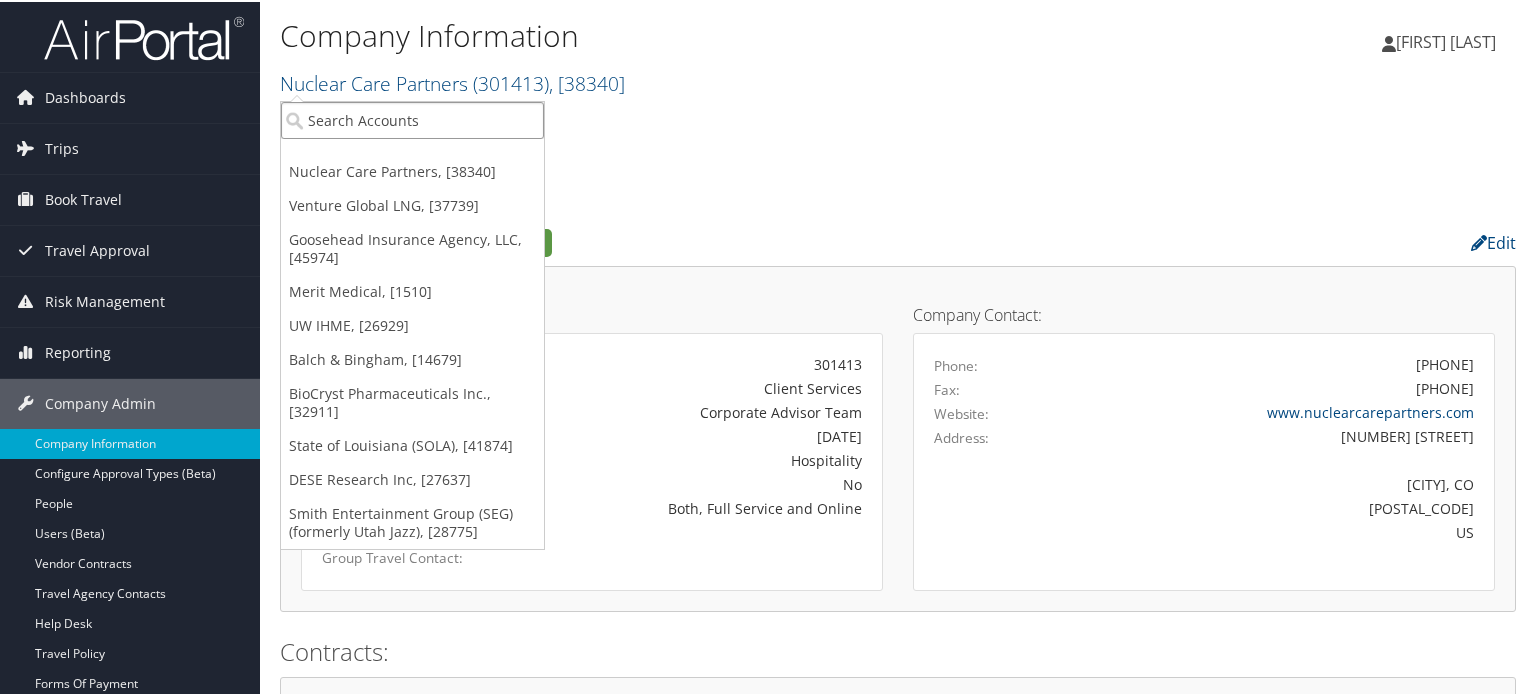 click at bounding box center [412, 118] 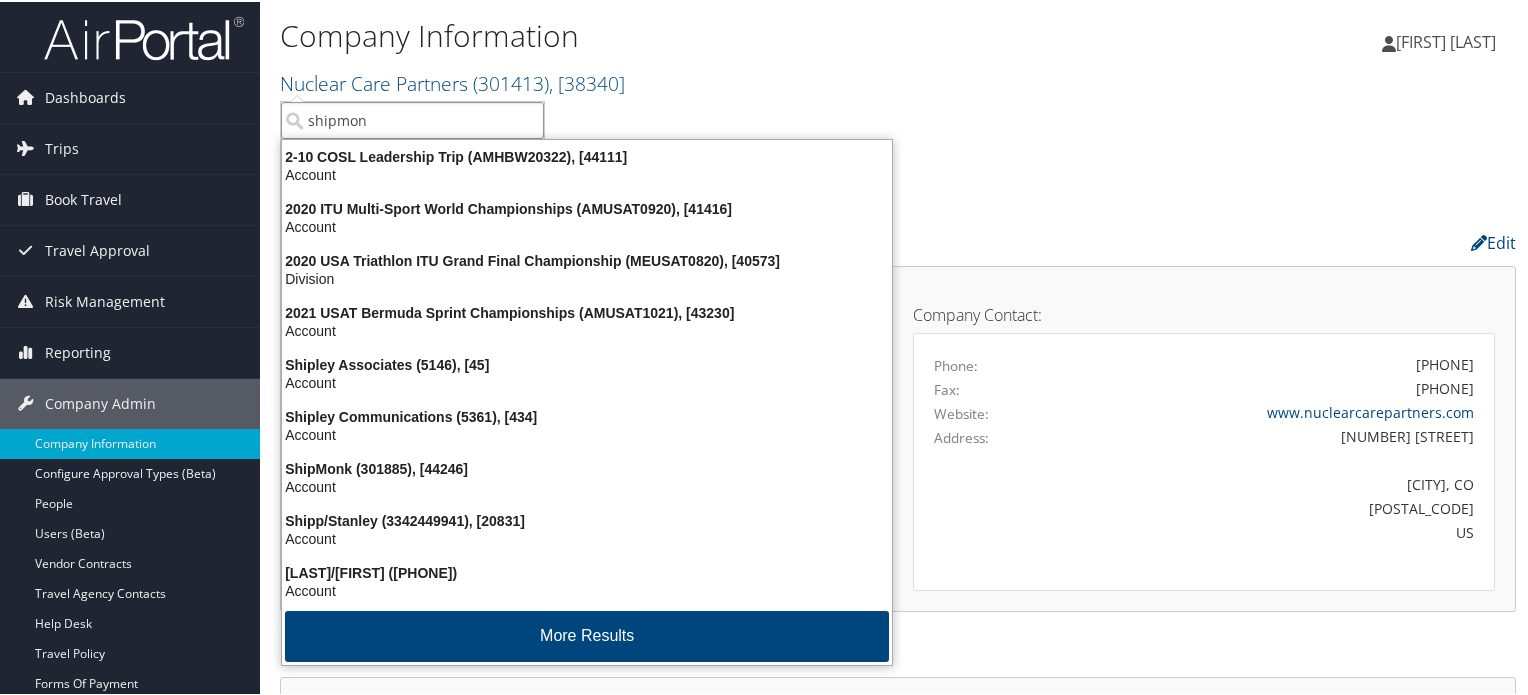 type on "shipmonk" 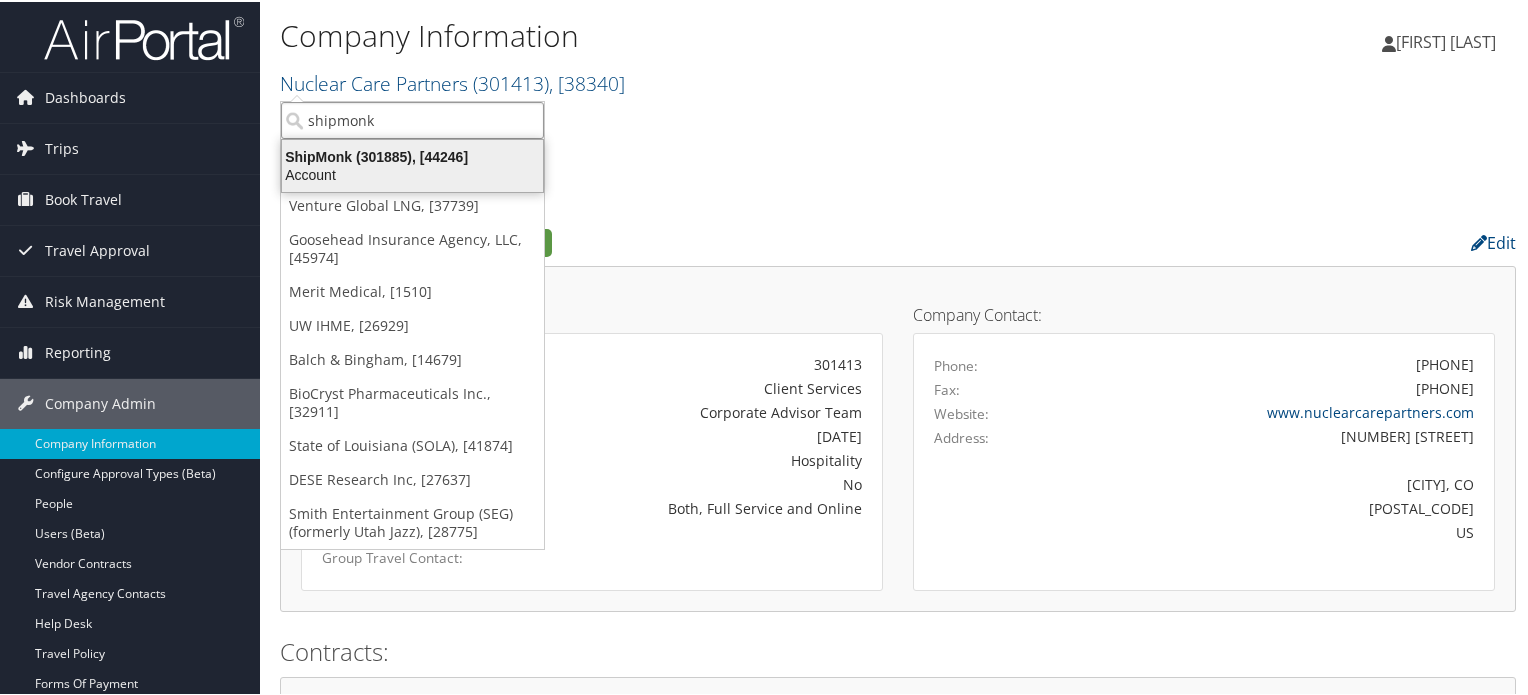 click on "ShipMonk (301885), [44246]" at bounding box center [412, 155] 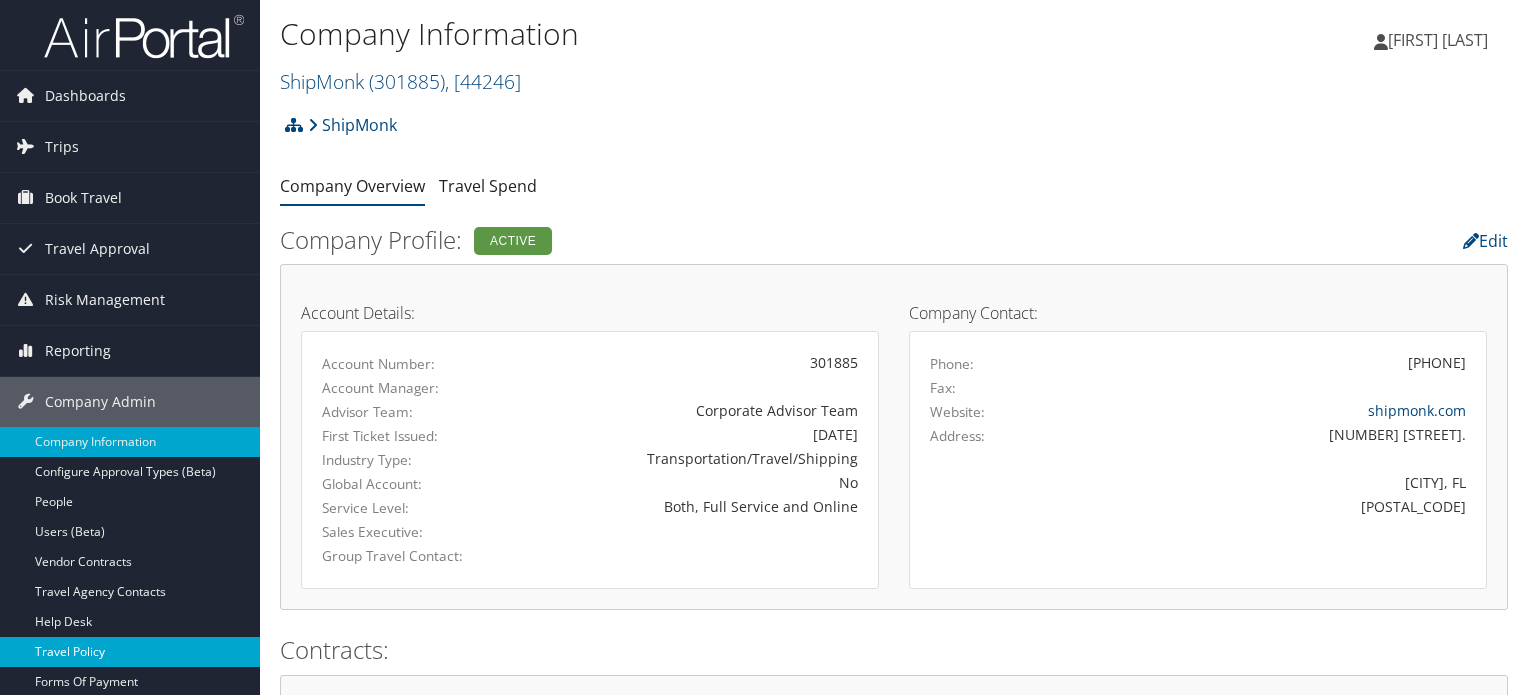 scroll, scrollTop: 0, scrollLeft: 0, axis: both 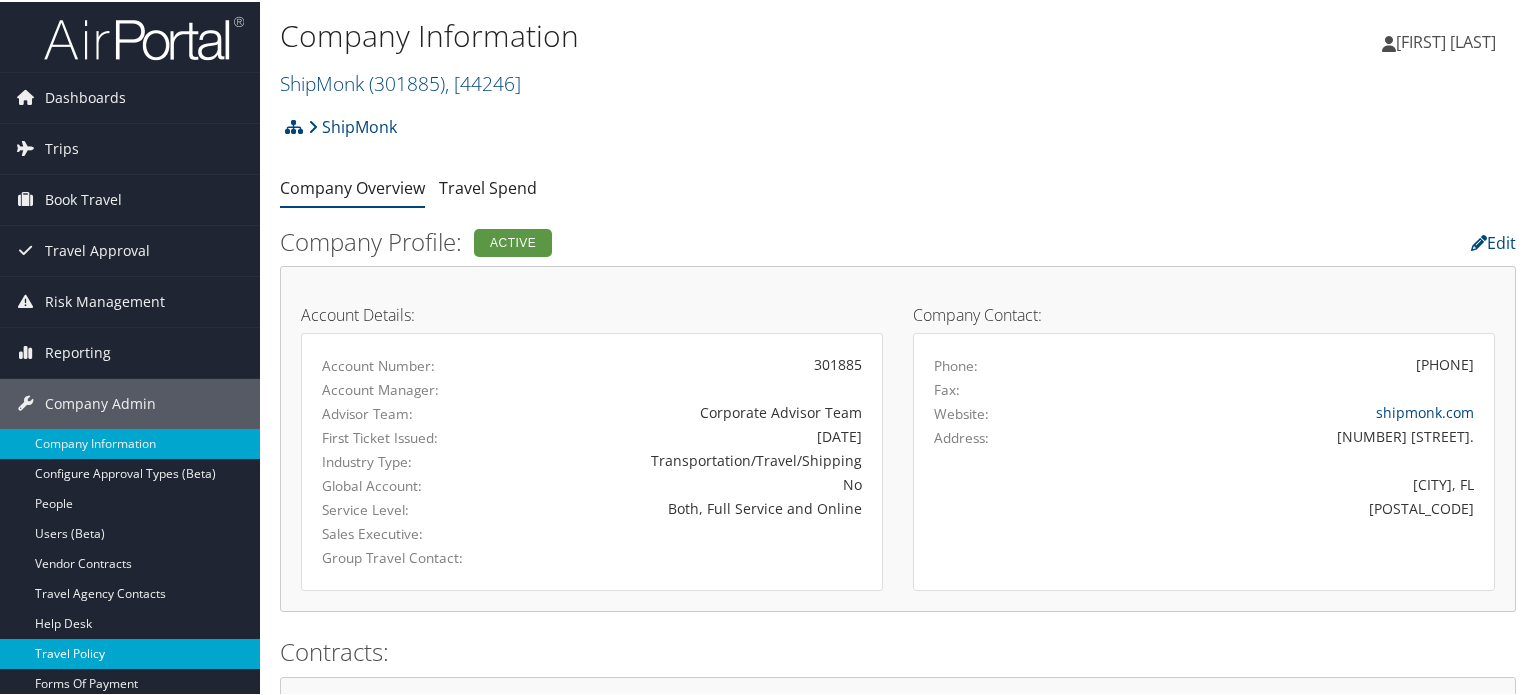 click on "Travel Policy" at bounding box center (130, 652) 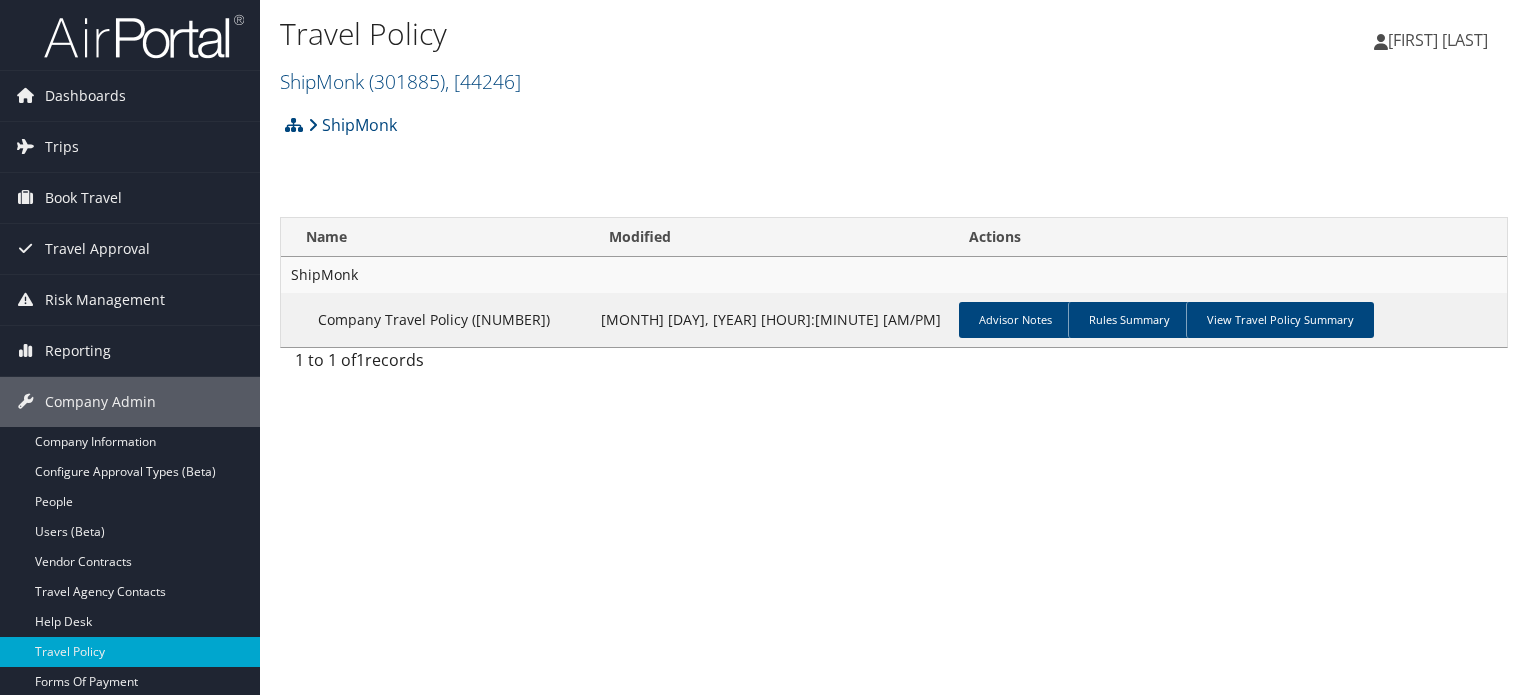 scroll, scrollTop: 0, scrollLeft: 0, axis: both 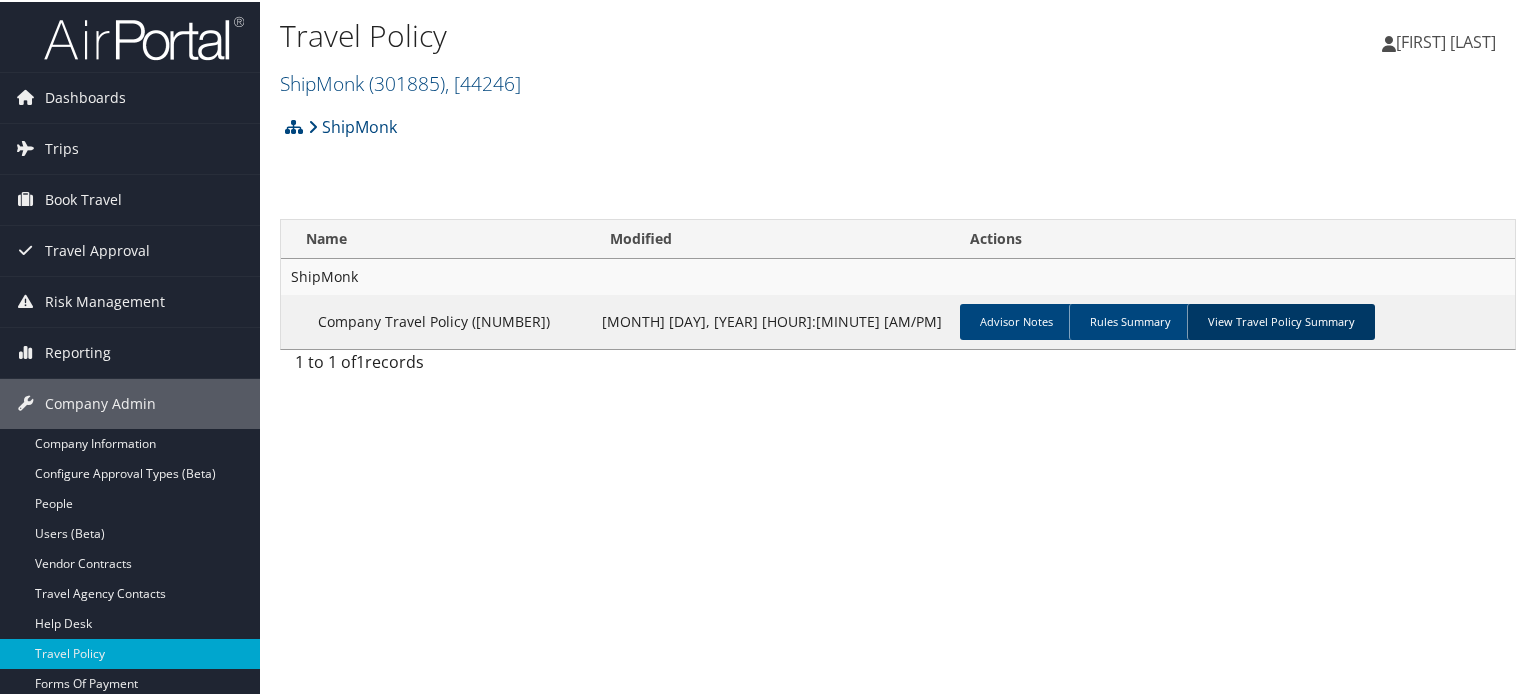 click on "View Travel Policy Summary" at bounding box center (1281, 320) 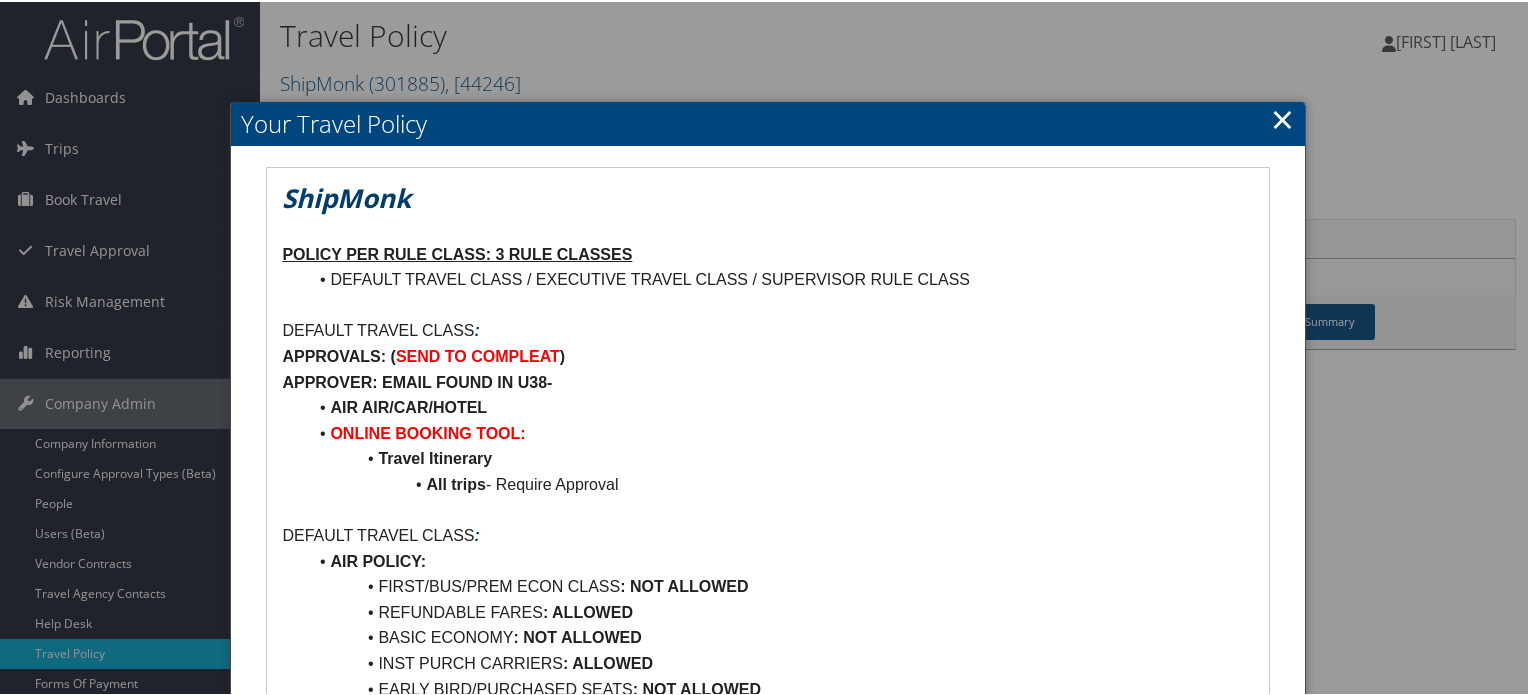 click on "×" at bounding box center (1282, 117) 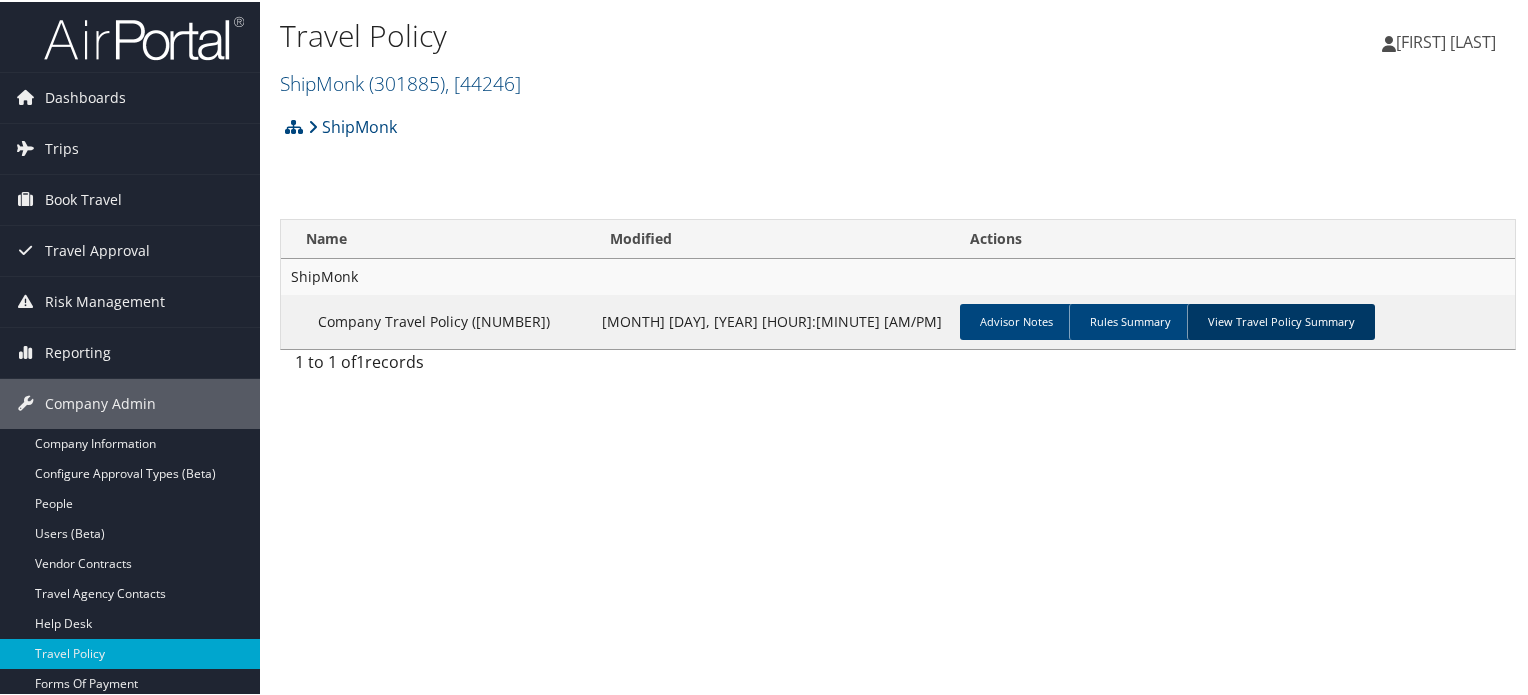 click on "View Travel Policy Summary" at bounding box center [1281, 320] 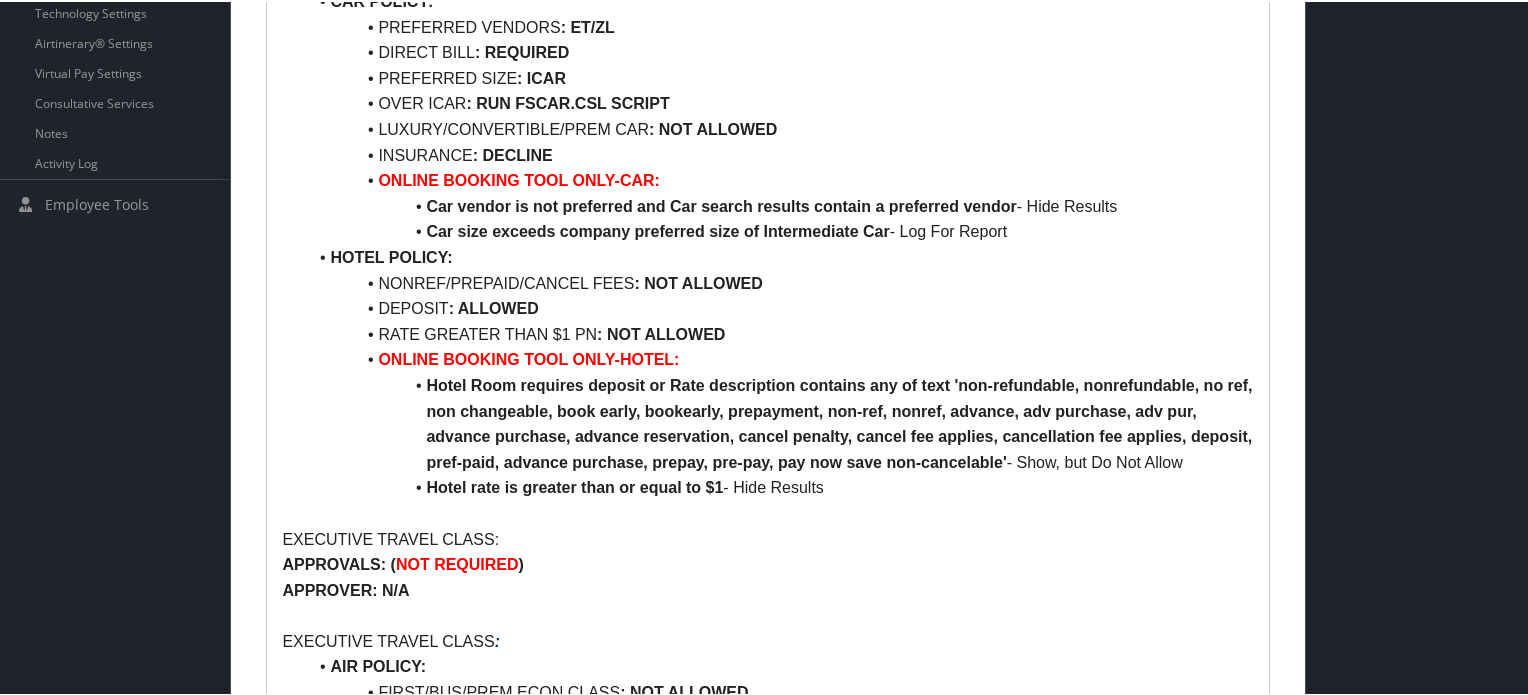 scroll, scrollTop: 794, scrollLeft: 0, axis: vertical 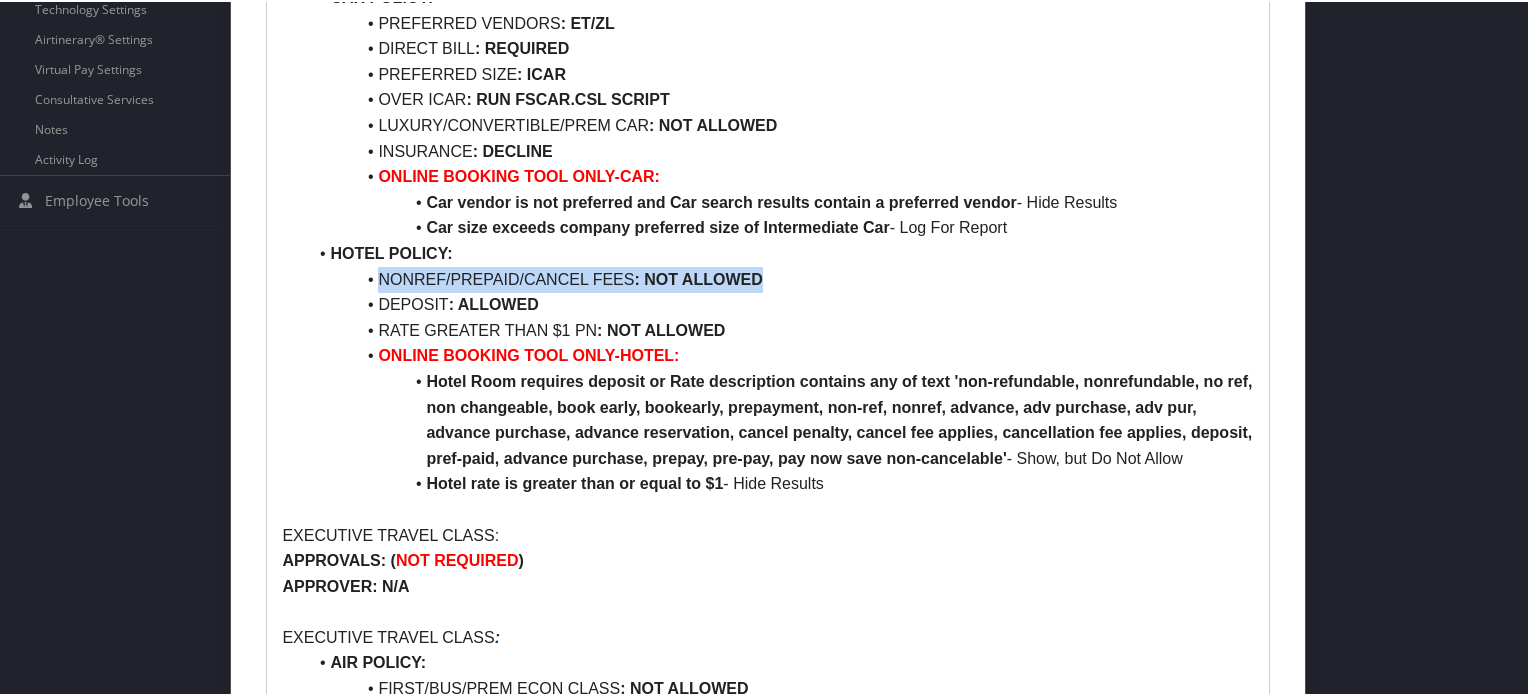drag, startPoint x: 780, startPoint y: 280, endPoint x: 360, endPoint y: 287, distance: 420.05832 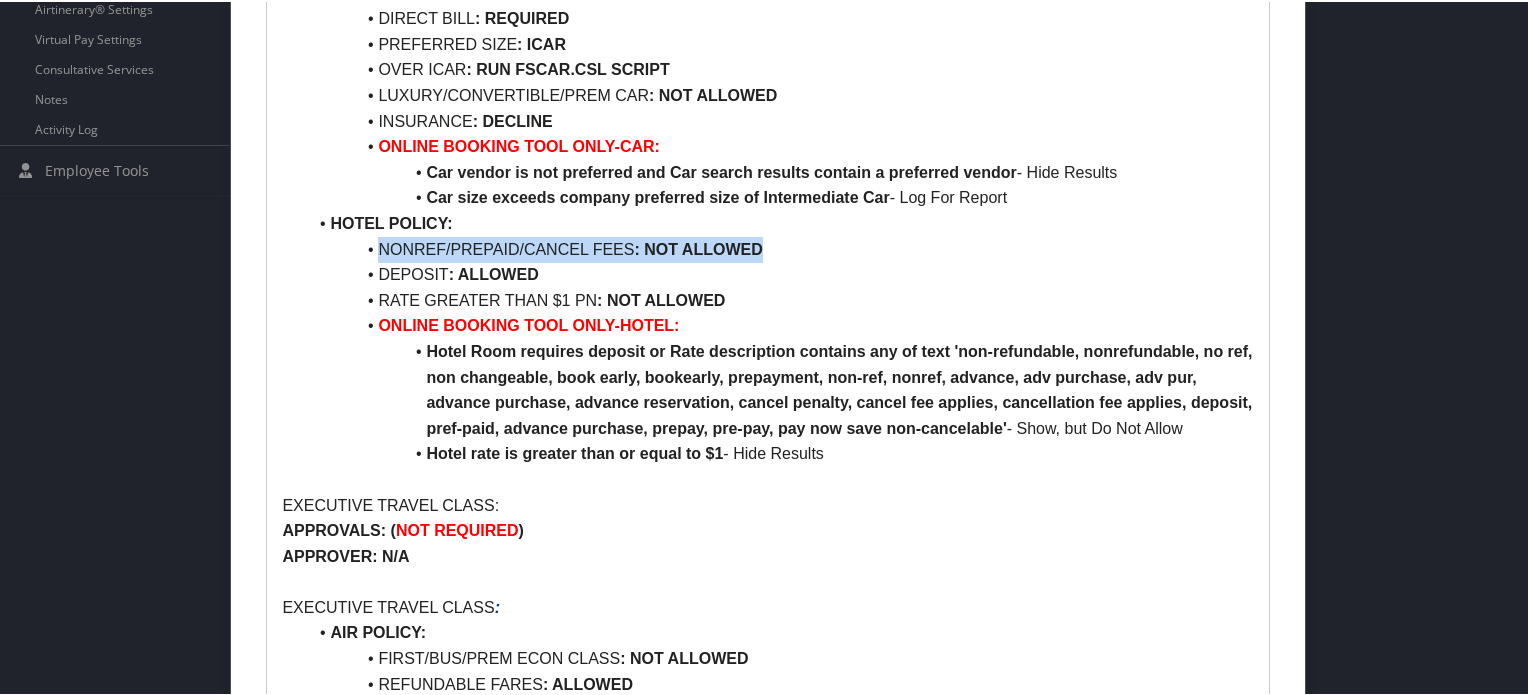 scroll, scrollTop: 818, scrollLeft: 0, axis: vertical 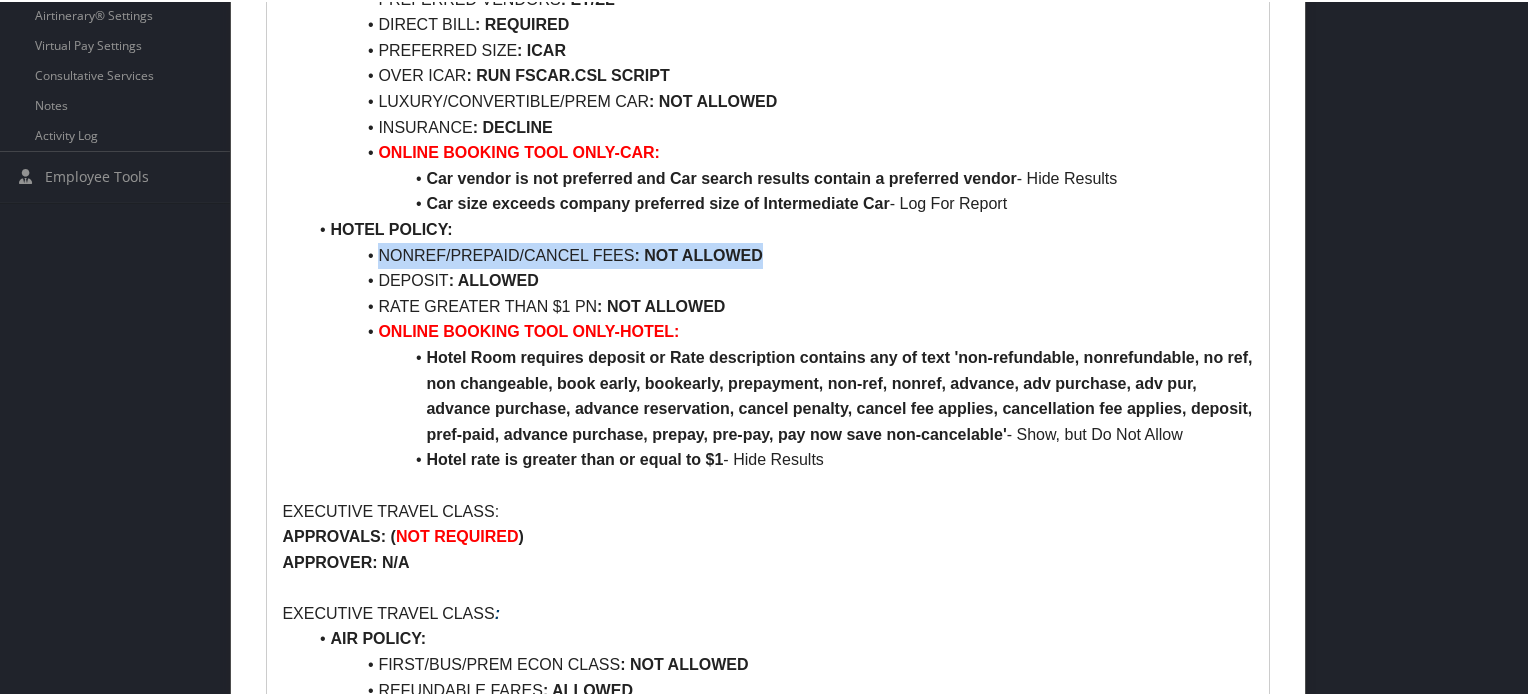 click on "NONREF/PREPAID/CANCEL FEES : NOT ALLOWED" at bounding box center [779, 254] 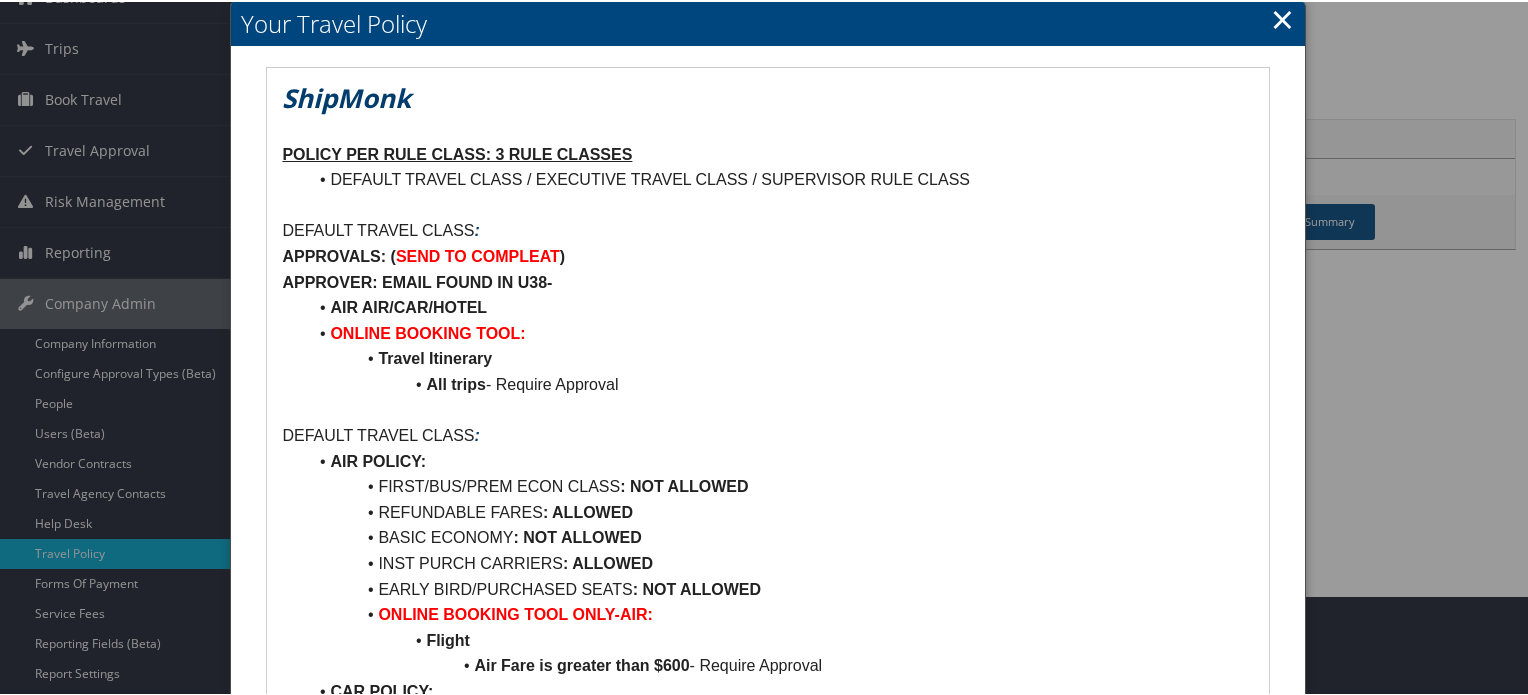 scroll, scrollTop: 119, scrollLeft: 0, axis: vertical 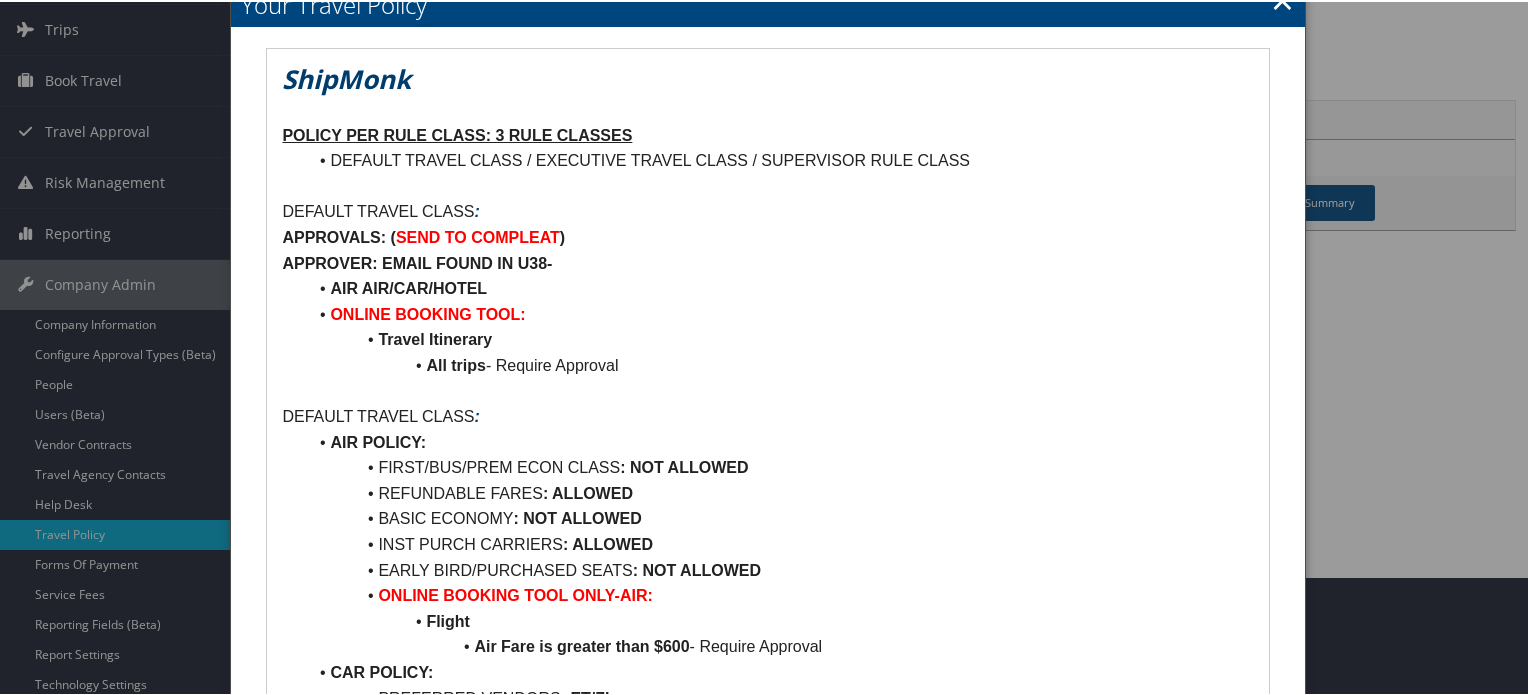 click on "×" at bounding box center [1282, -2] 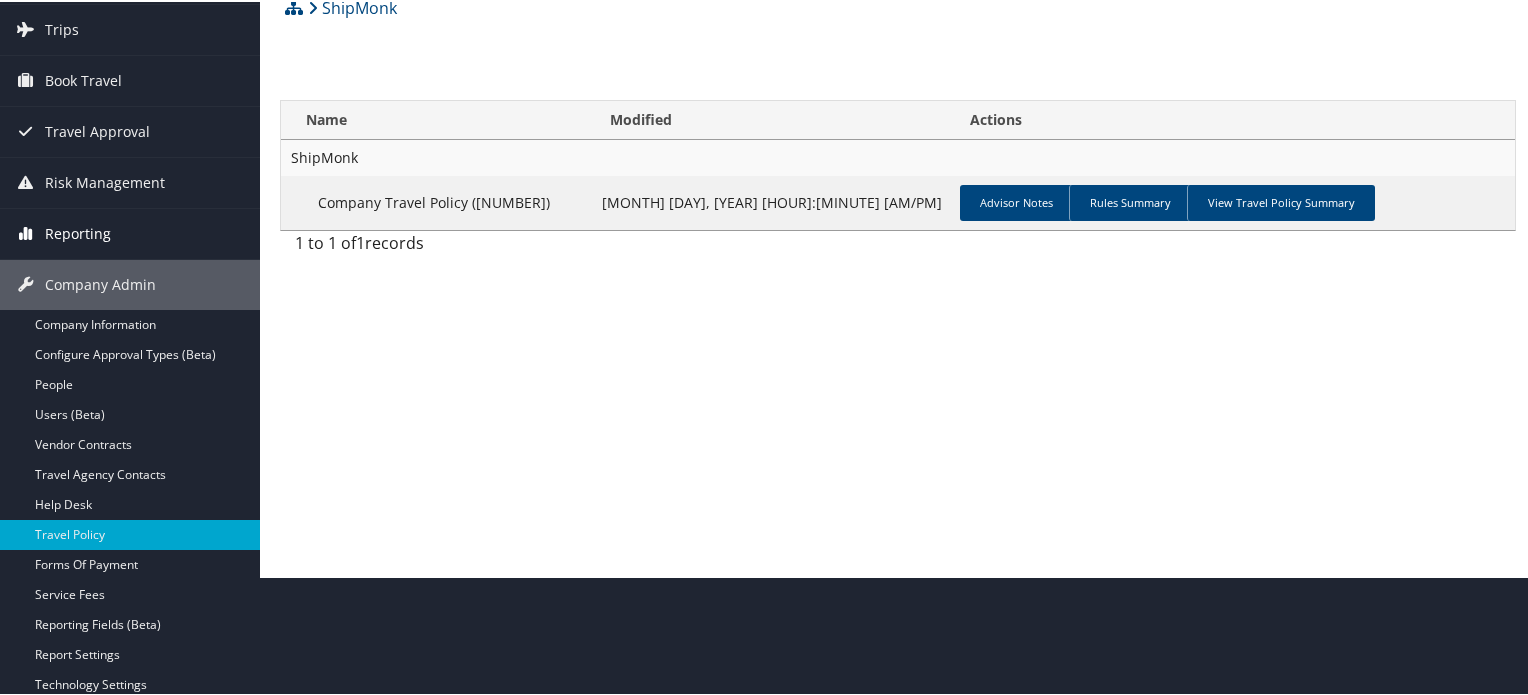 scroll, scrollTop: 0, scrollLeft: 0, axis: both 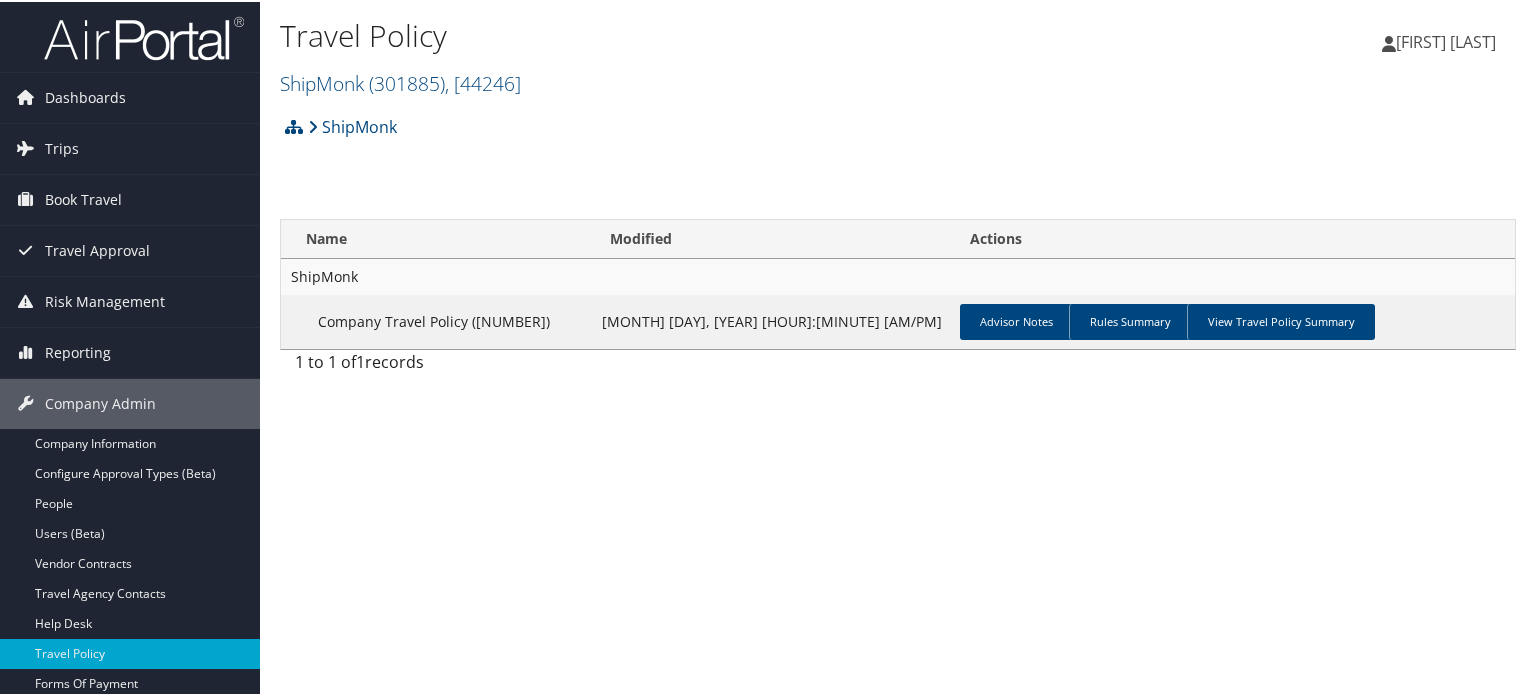 click at bounding box center [144, 36] 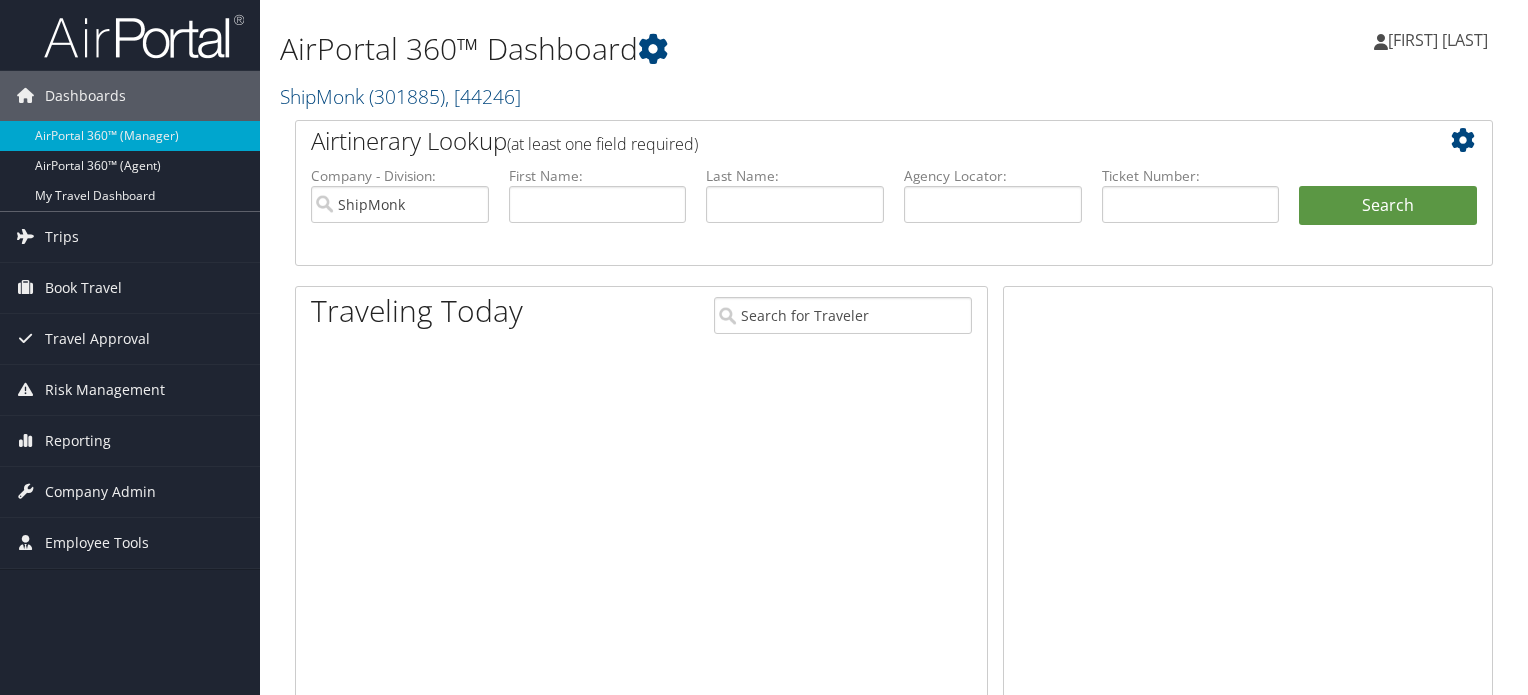 scroll, scrollTop: 0, scrollLeft: 0, axis: both 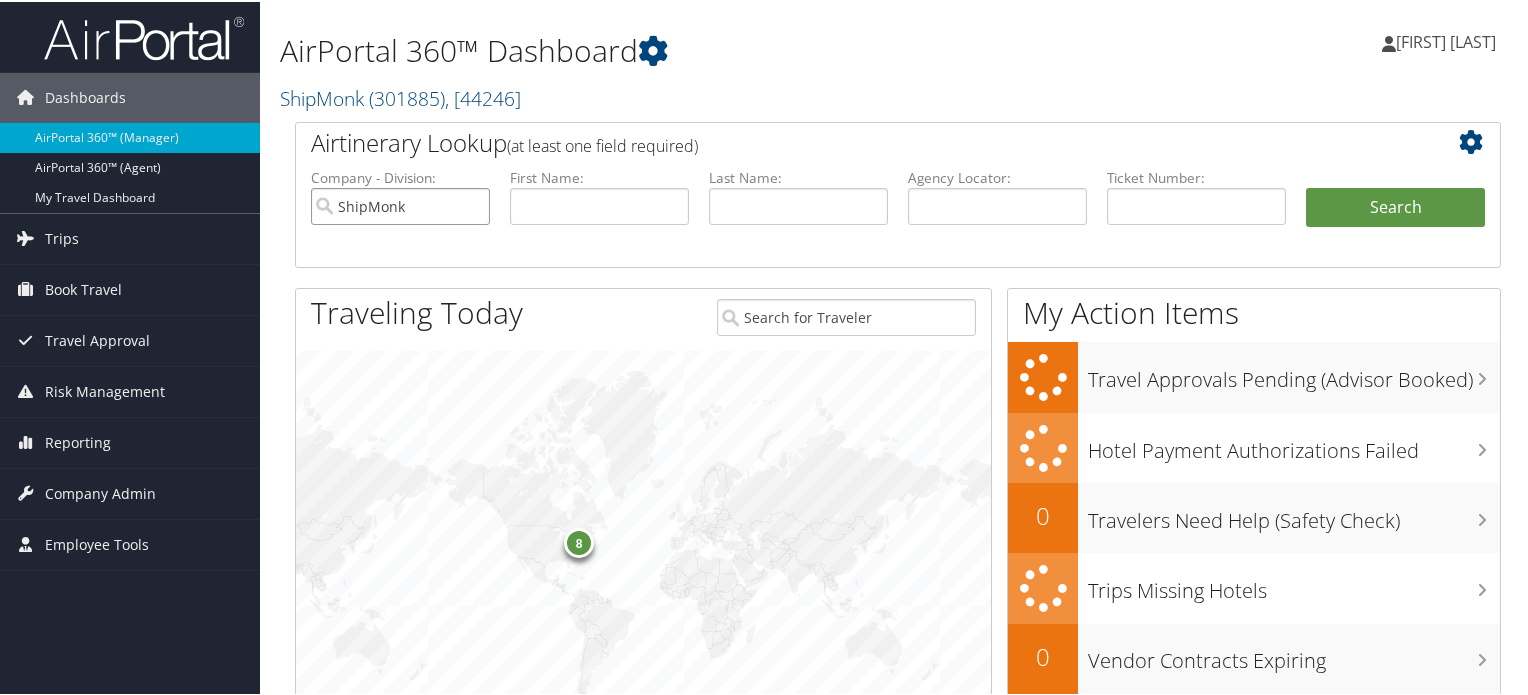 click on "ShipMonk" at bounding box center (400, 204) 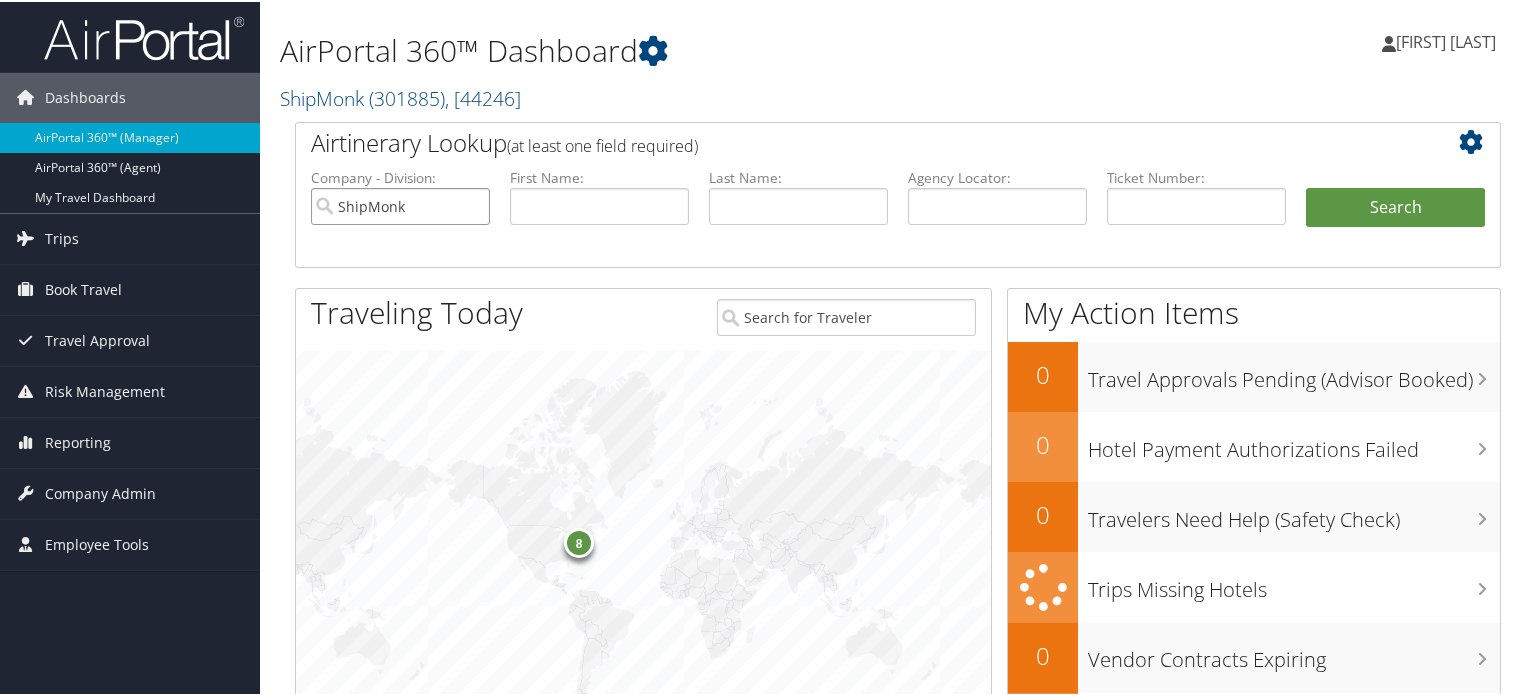 type 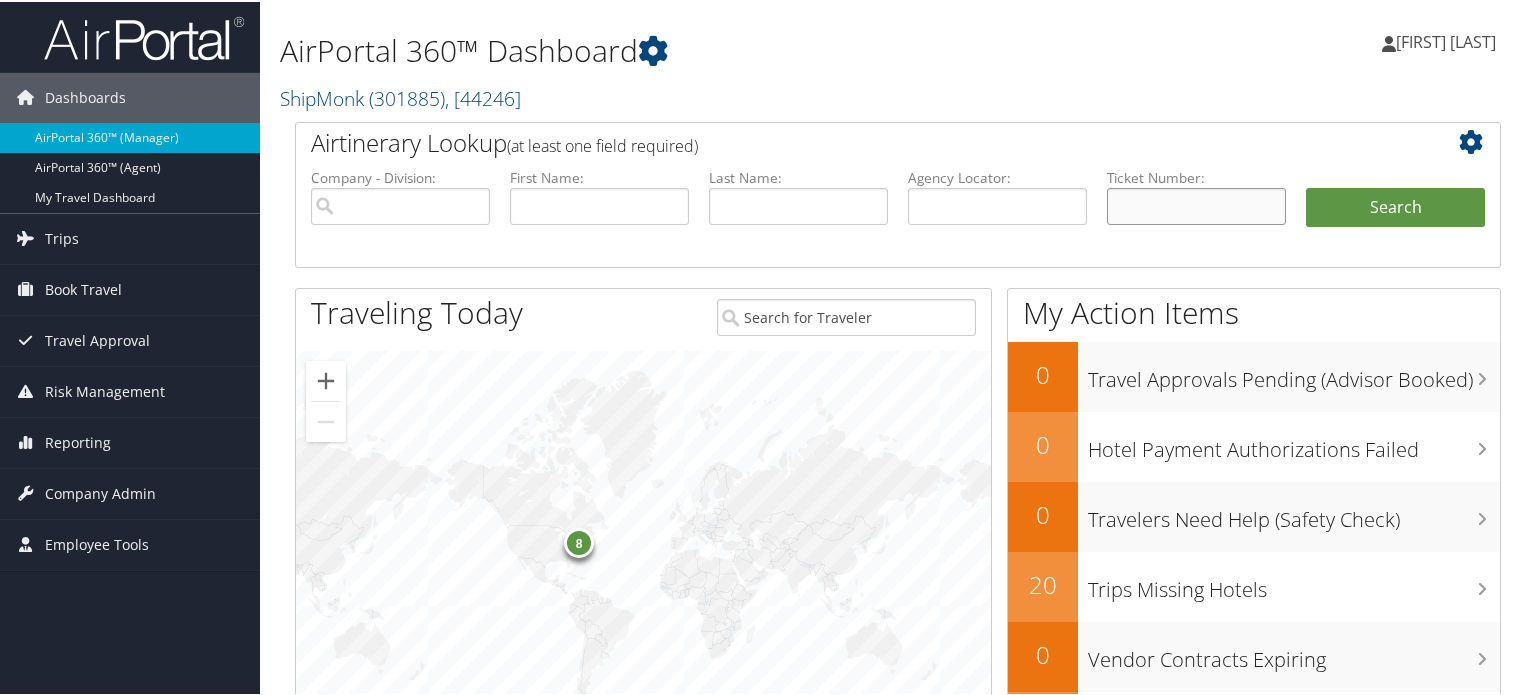 click at bounding box center (1196, 204) 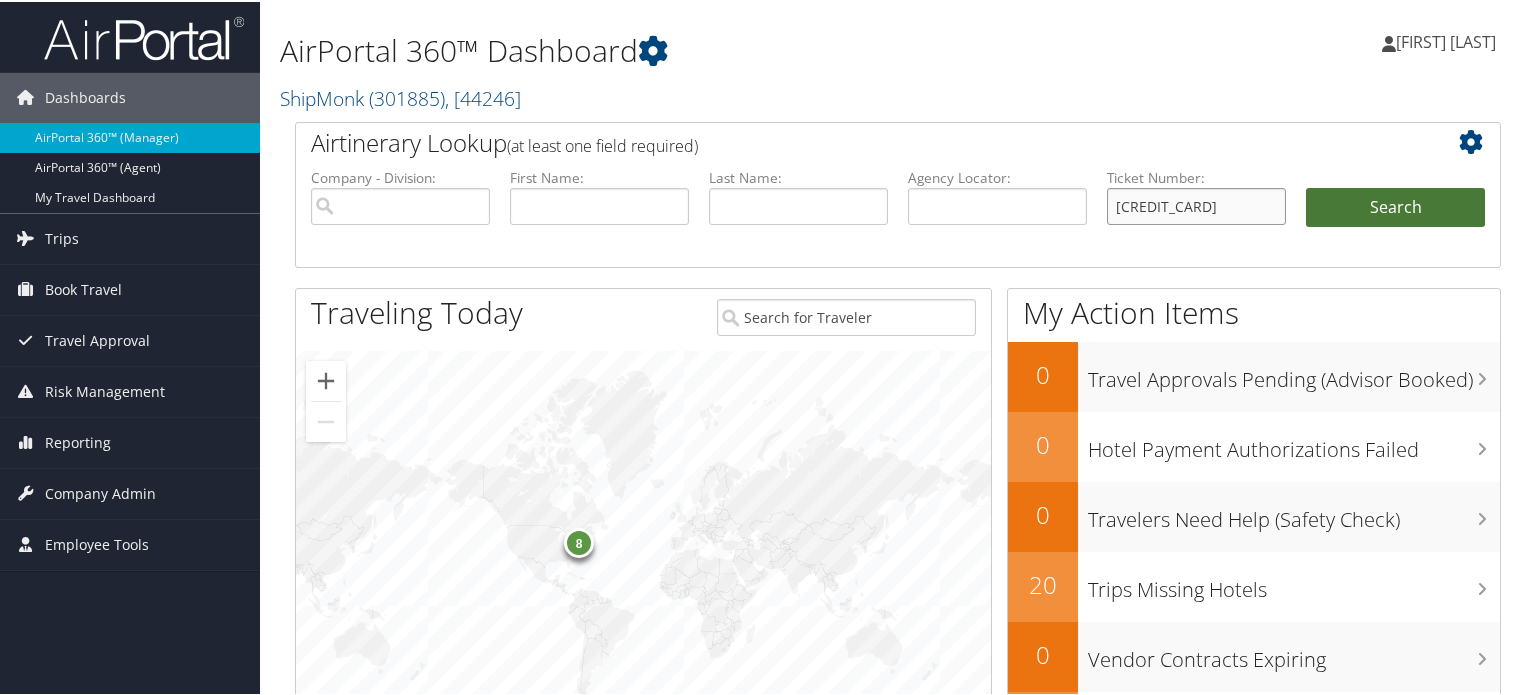 type on "[CARD]" 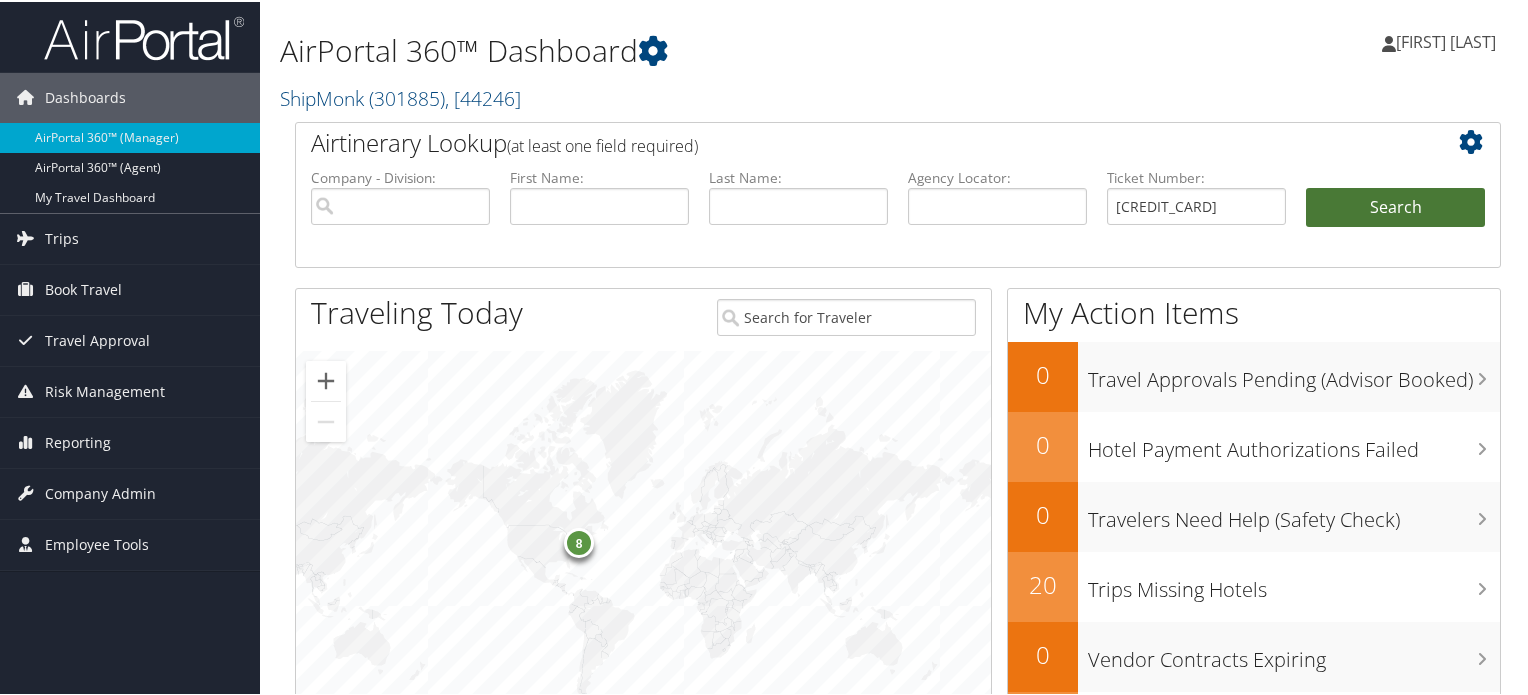 click on "Search" at bounding box center [1395, 206] 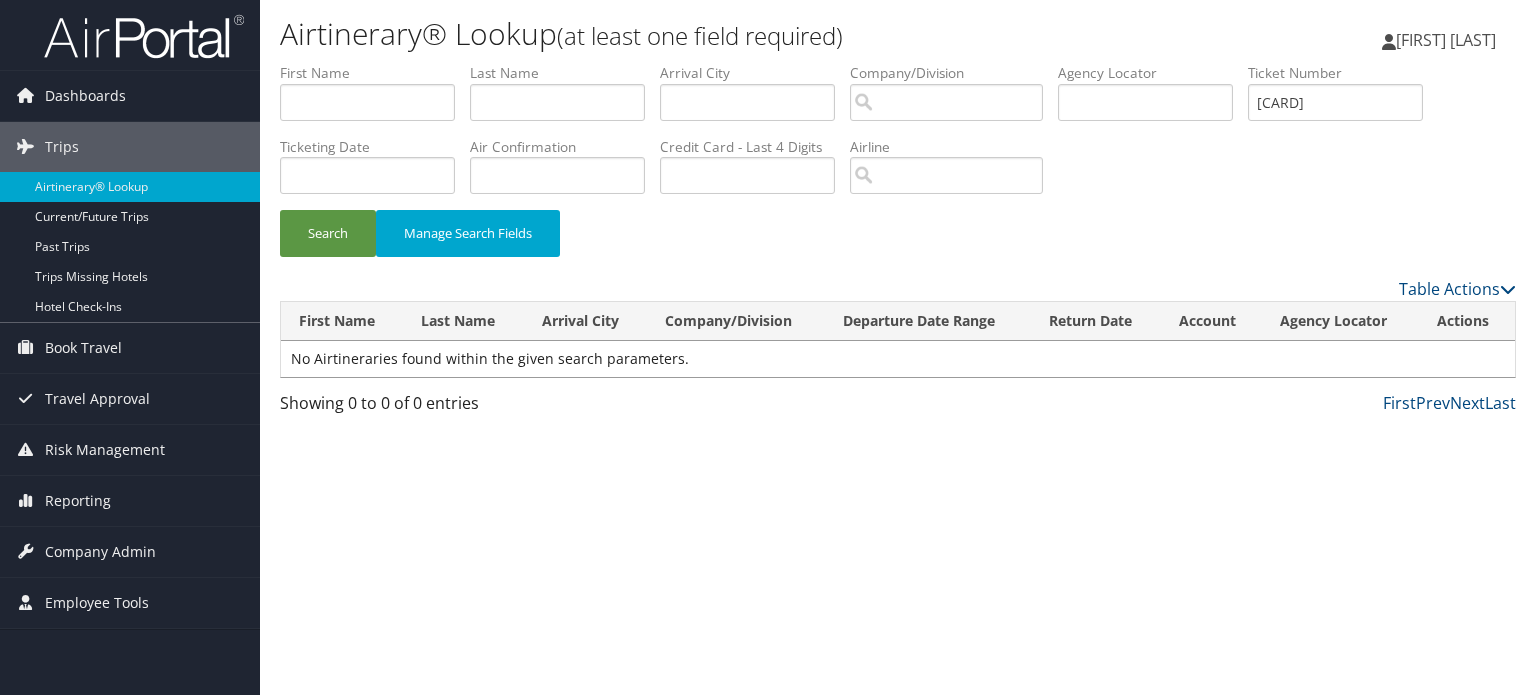 scroll, scrollTop: 0, scrollLeft: 0, axis: both 